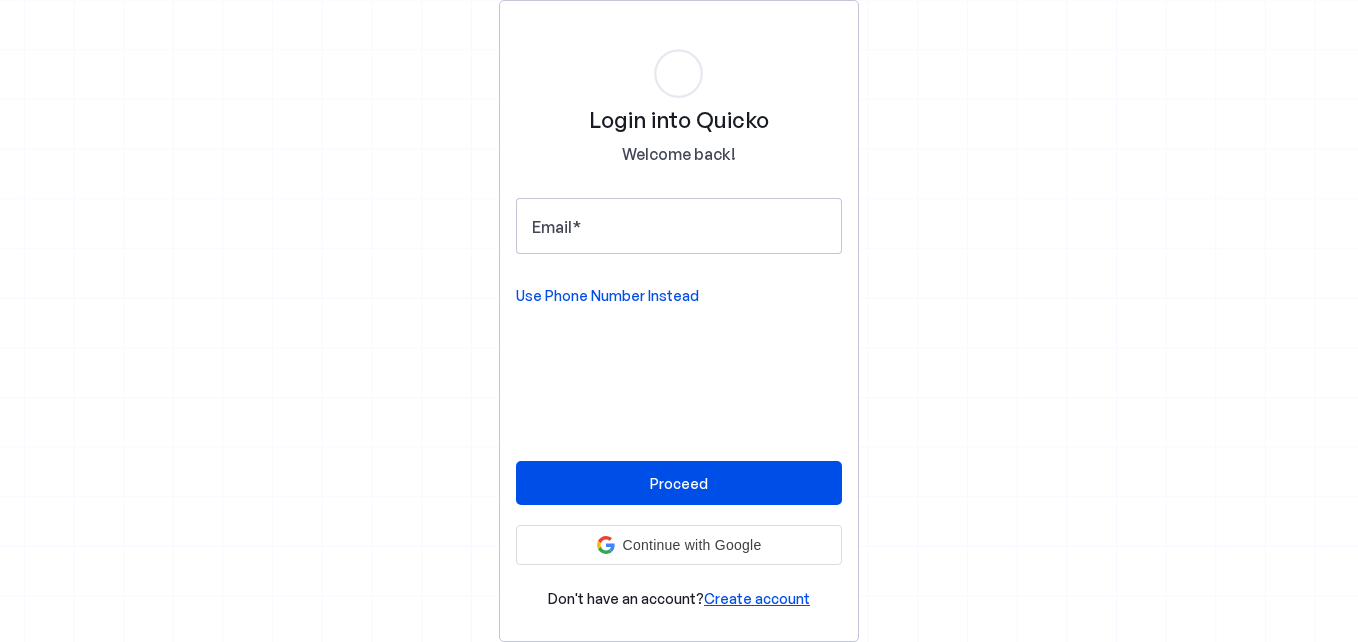 scroll, scrollTop: 0, scrollLeft: 0, axis: both 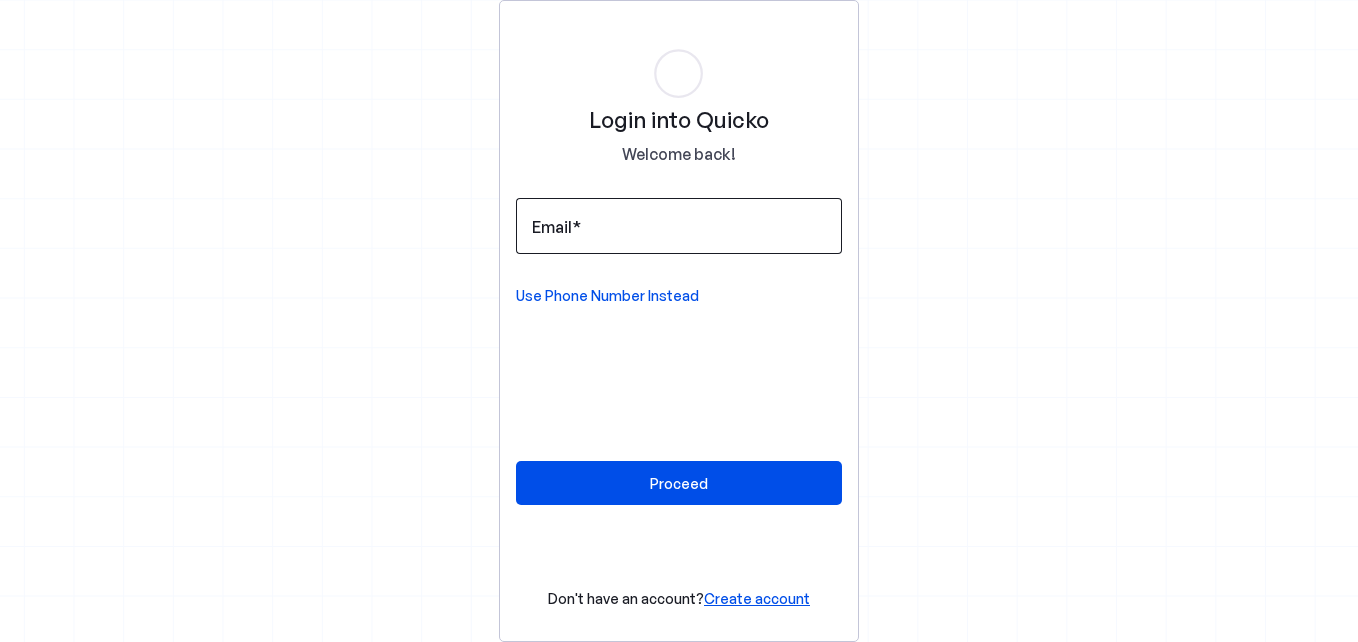 click at bounding box center (679, 226) 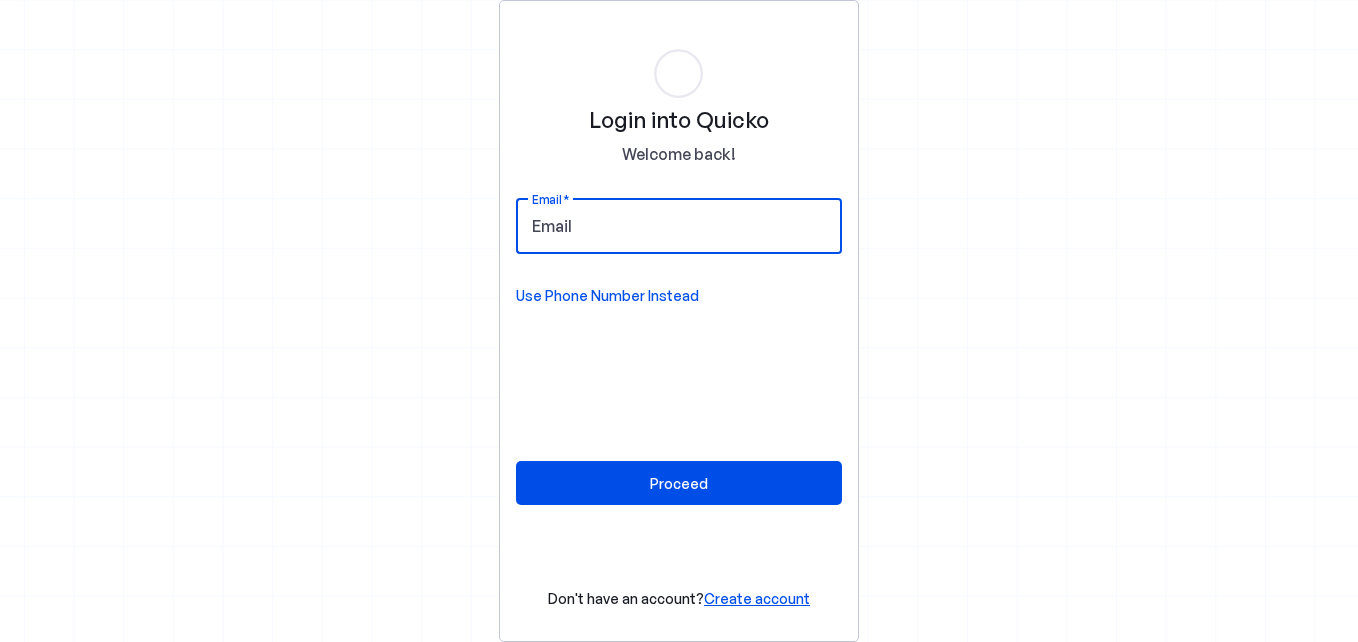 click on "Use Phone Number Instead" at bounding box center [607, 296] 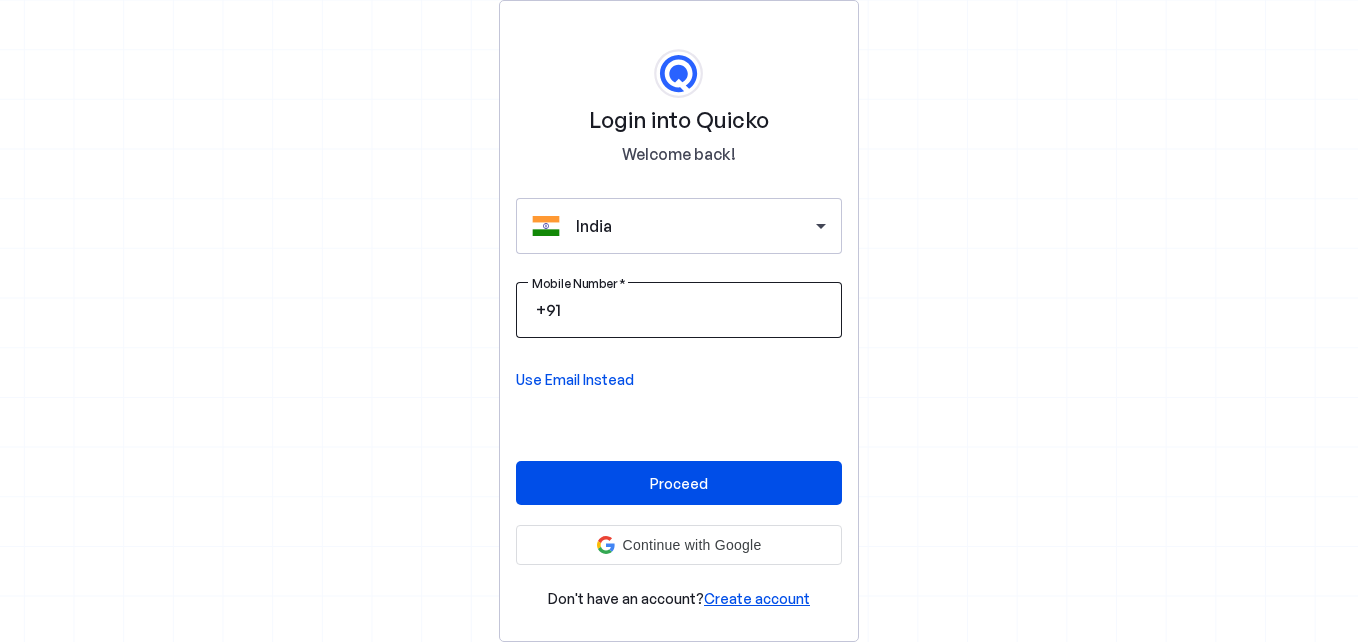 click on "Mobile Number" at bounding box center [695, 310] 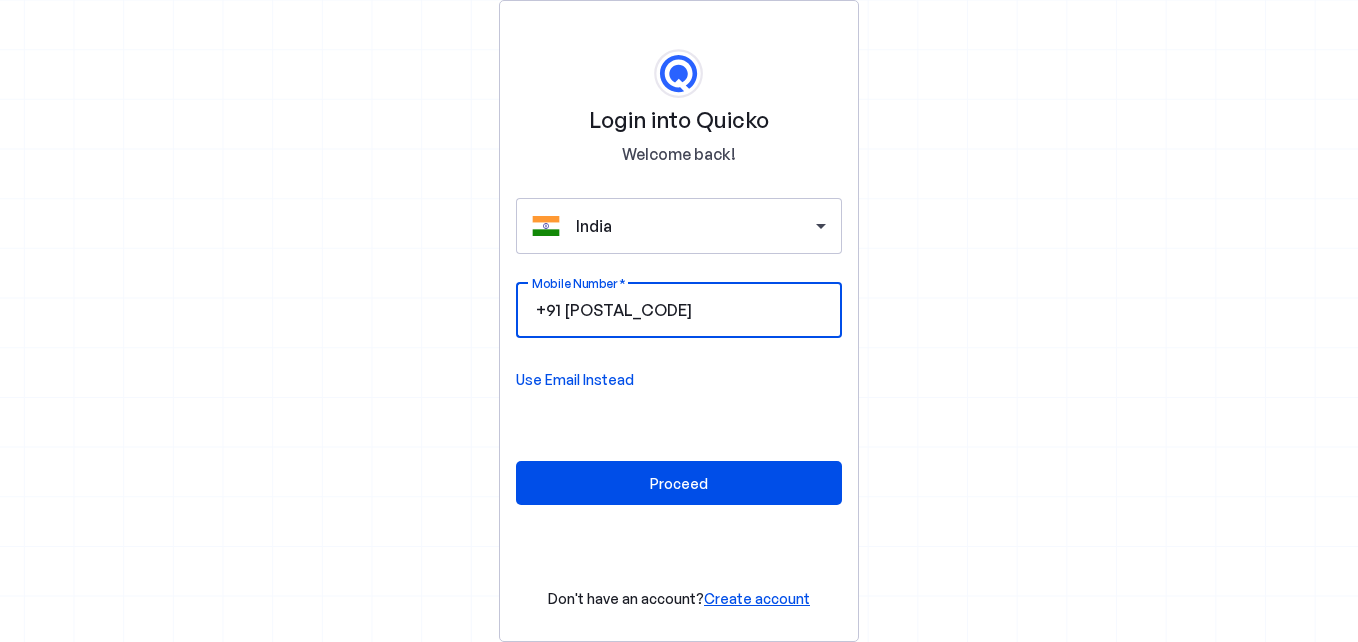 type on "9811099691" 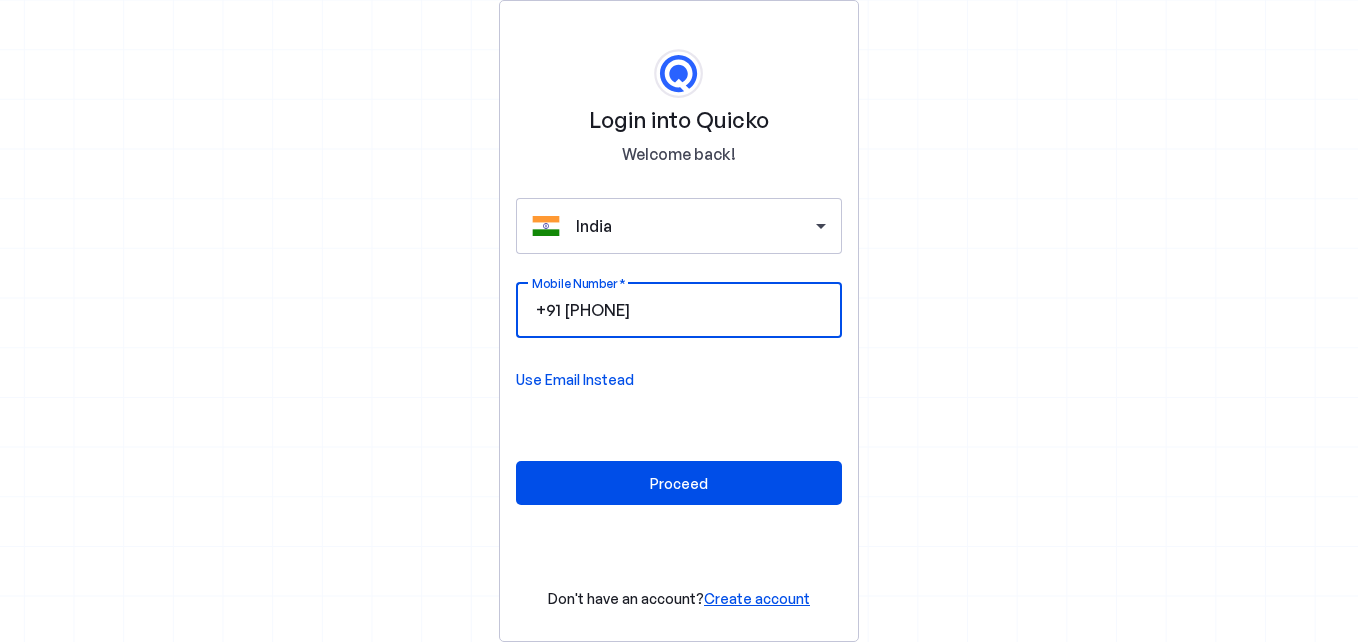 type 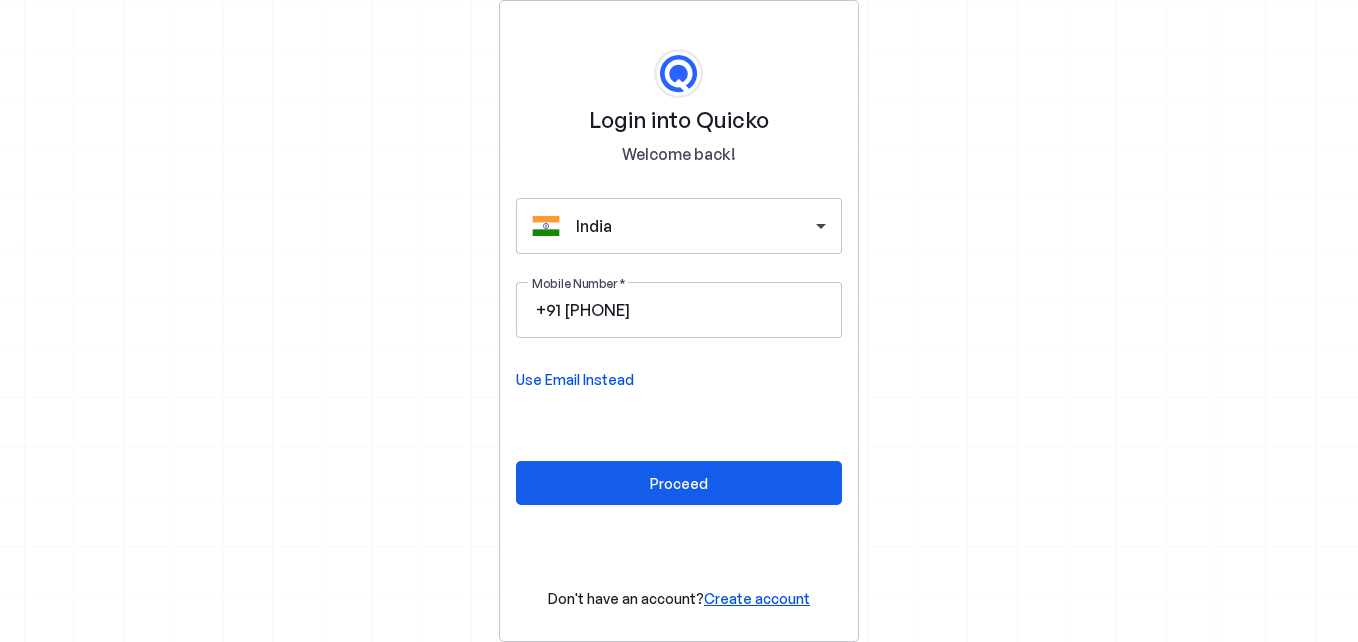 click on "Proceed" at bounding box center [679, 483] 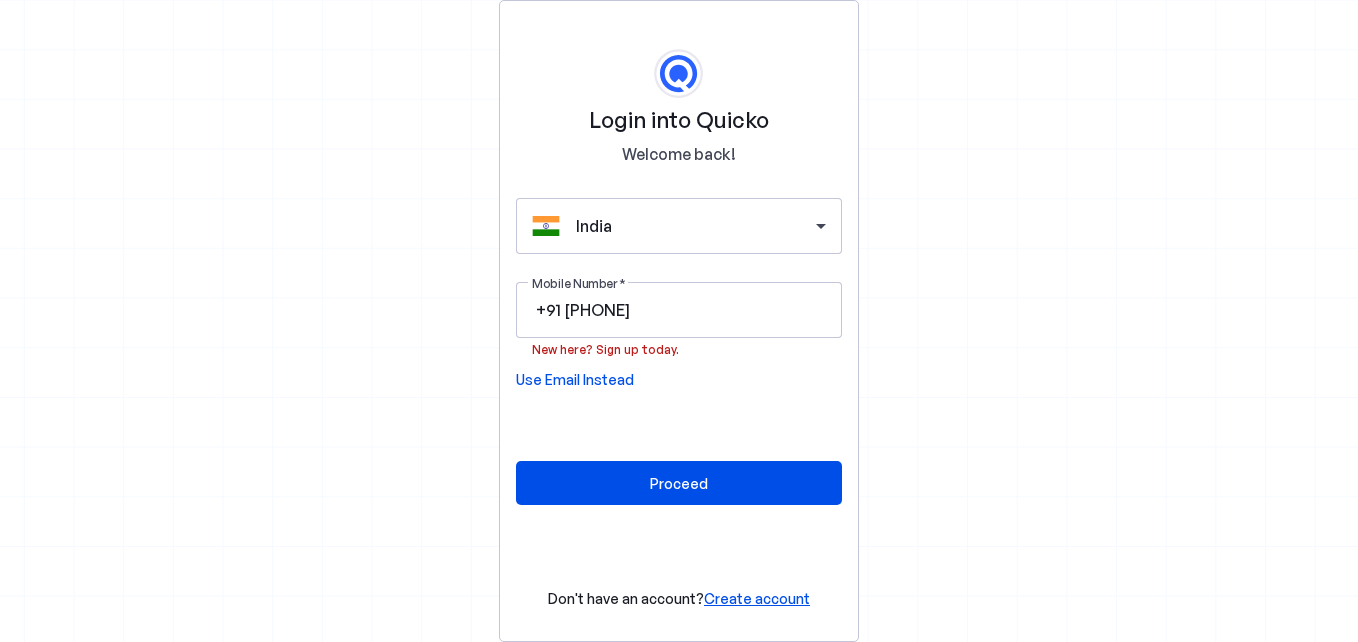 click on "Login into Quicko  Welcome back!  India Mobile Number  +91 9811099691 New here? Sign up today. Use Email Instead Proceed Don't have an account?  Create account" at bounding box center [679, 321] 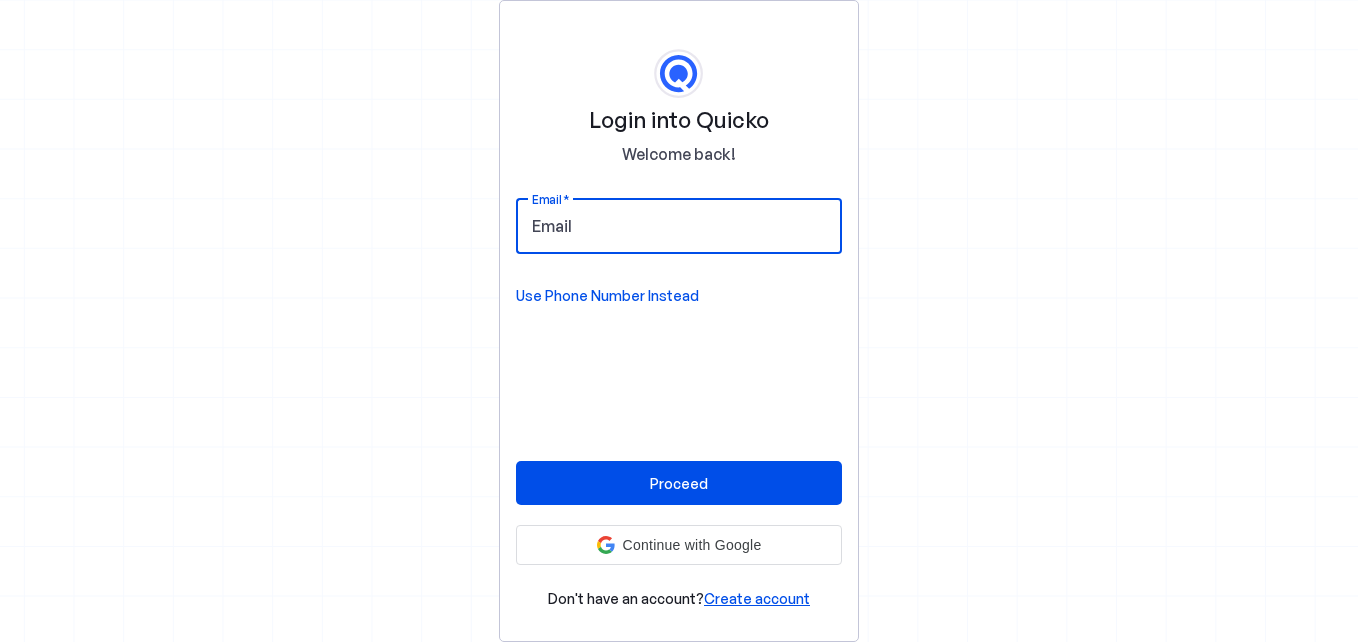 click on "Email" at bounding box center [679, 226] 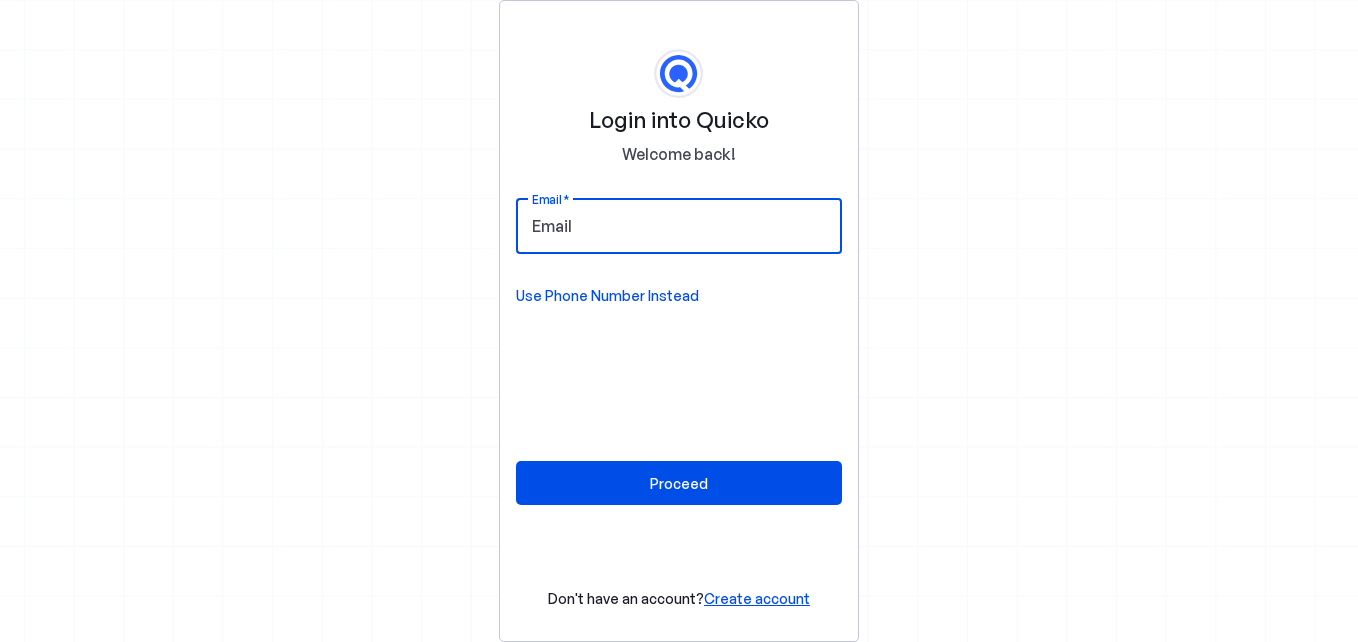 type on "ABHIMANYUU@GMAIL.COM" 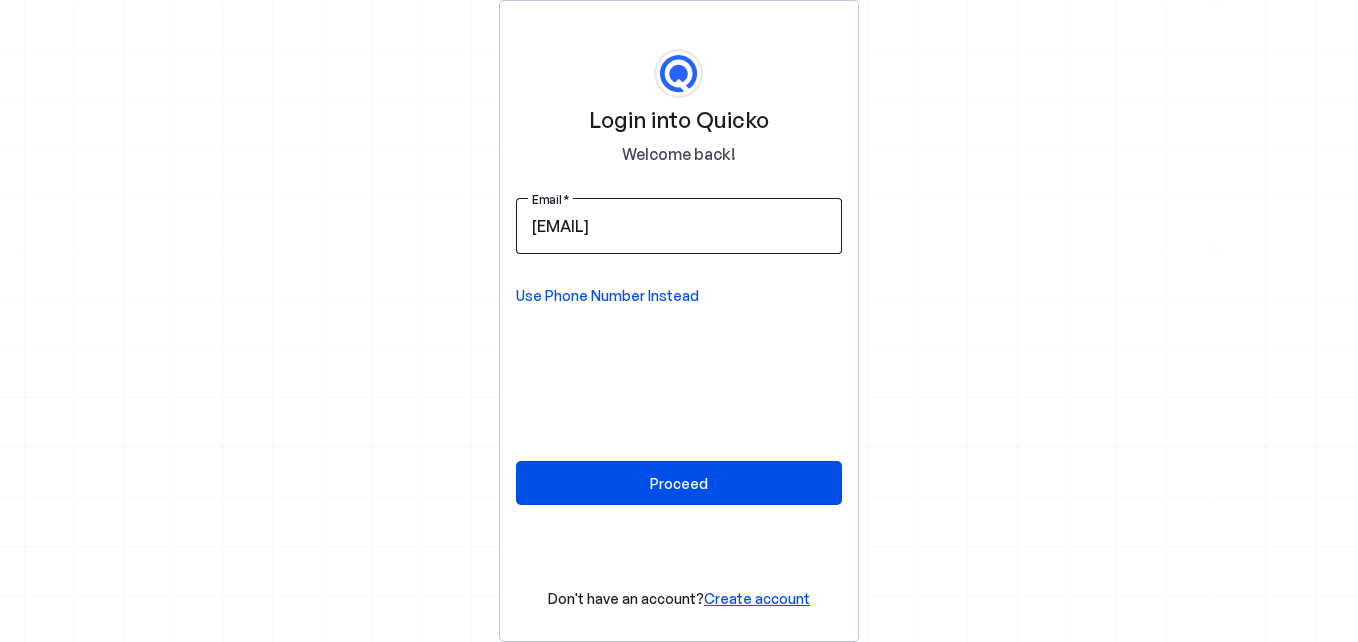 type 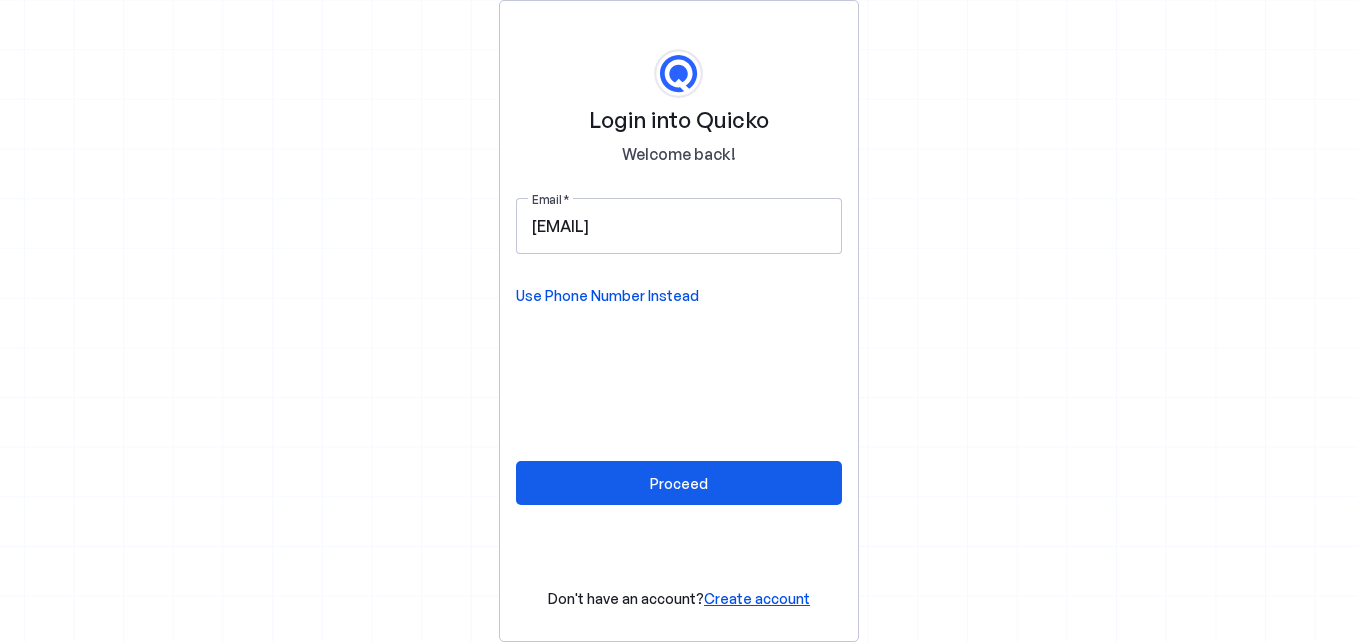 click at bounding box center [679, 483] 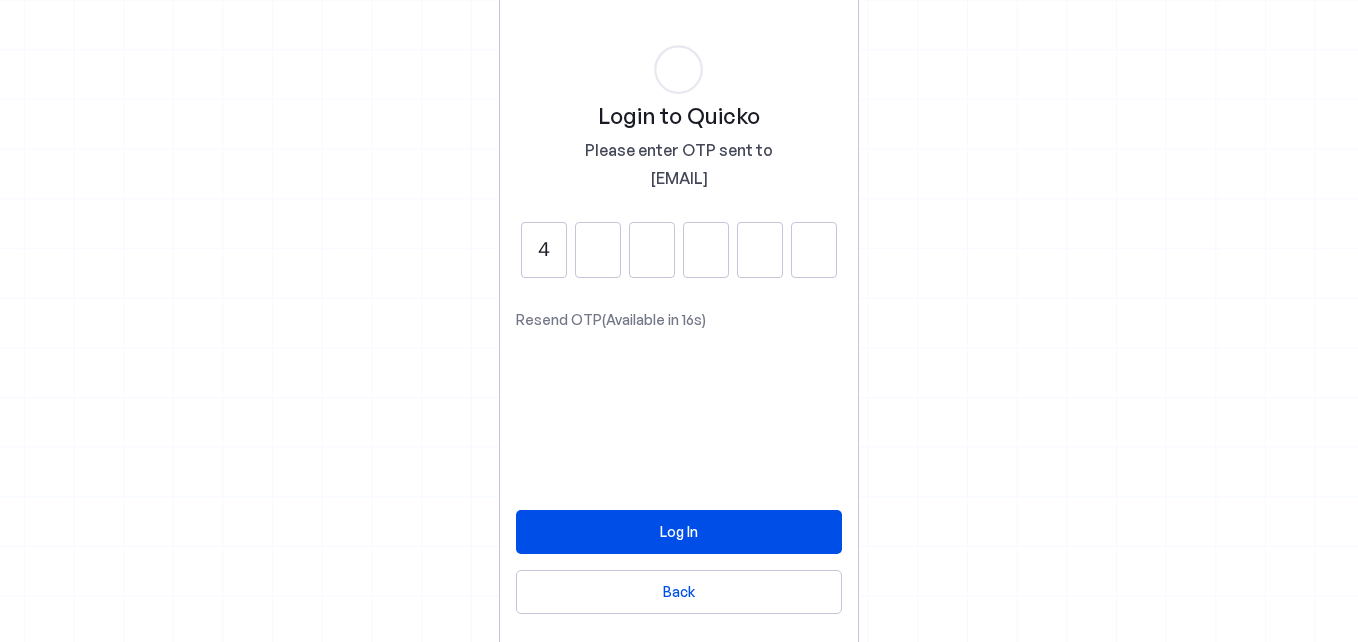 type on "4" 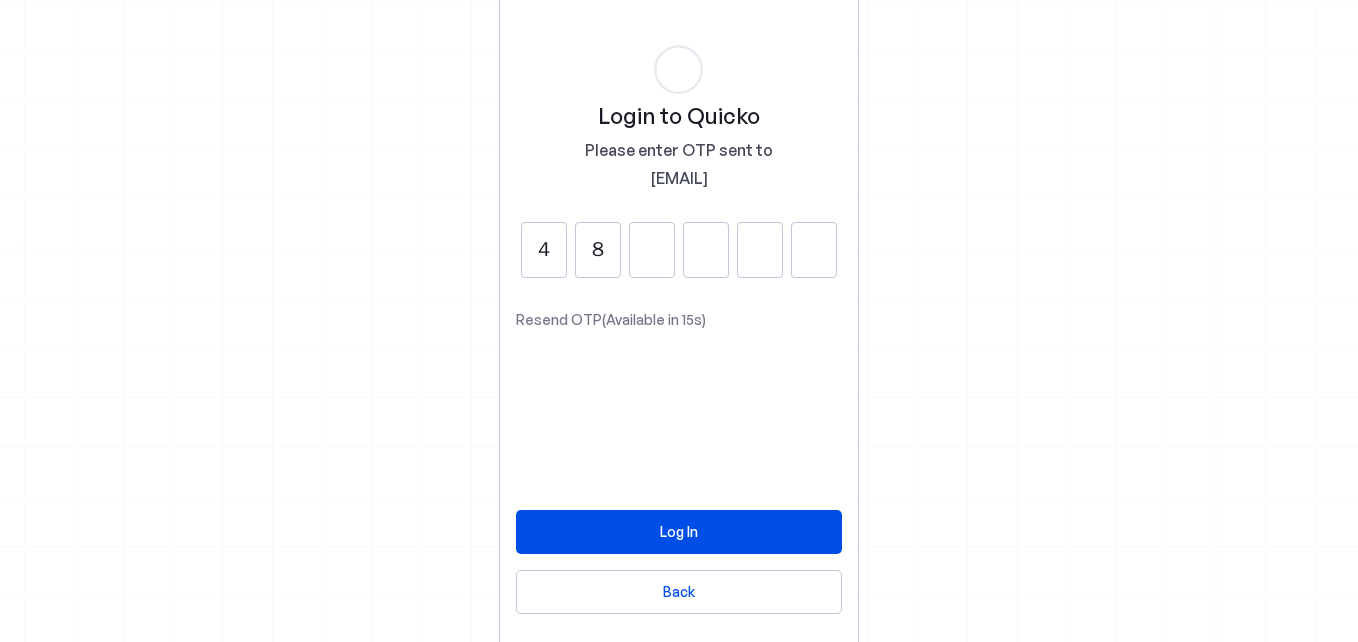type on "8" 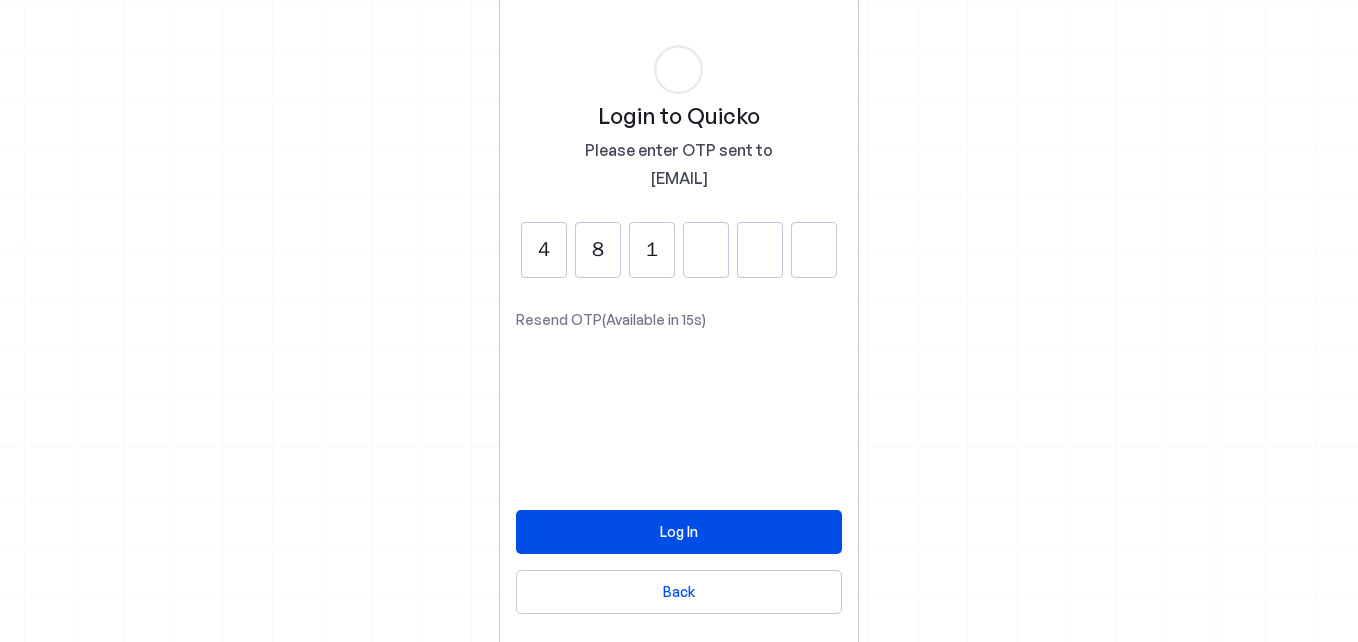 type on "1" 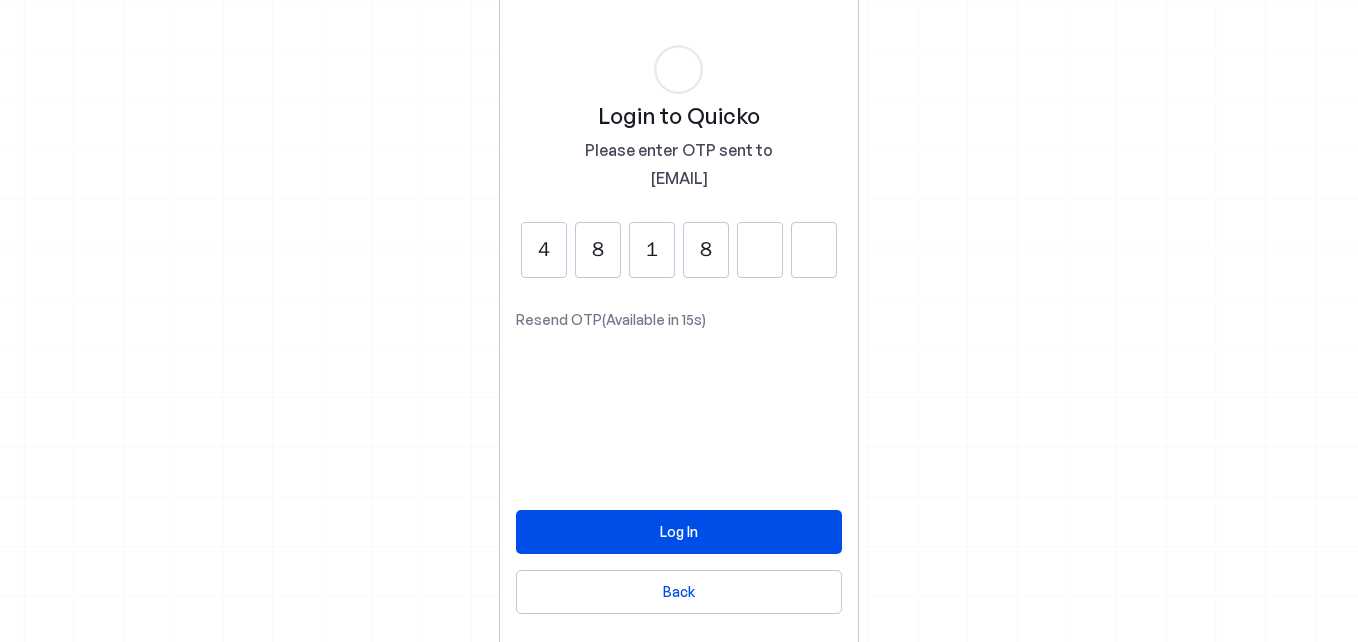 type on "8" 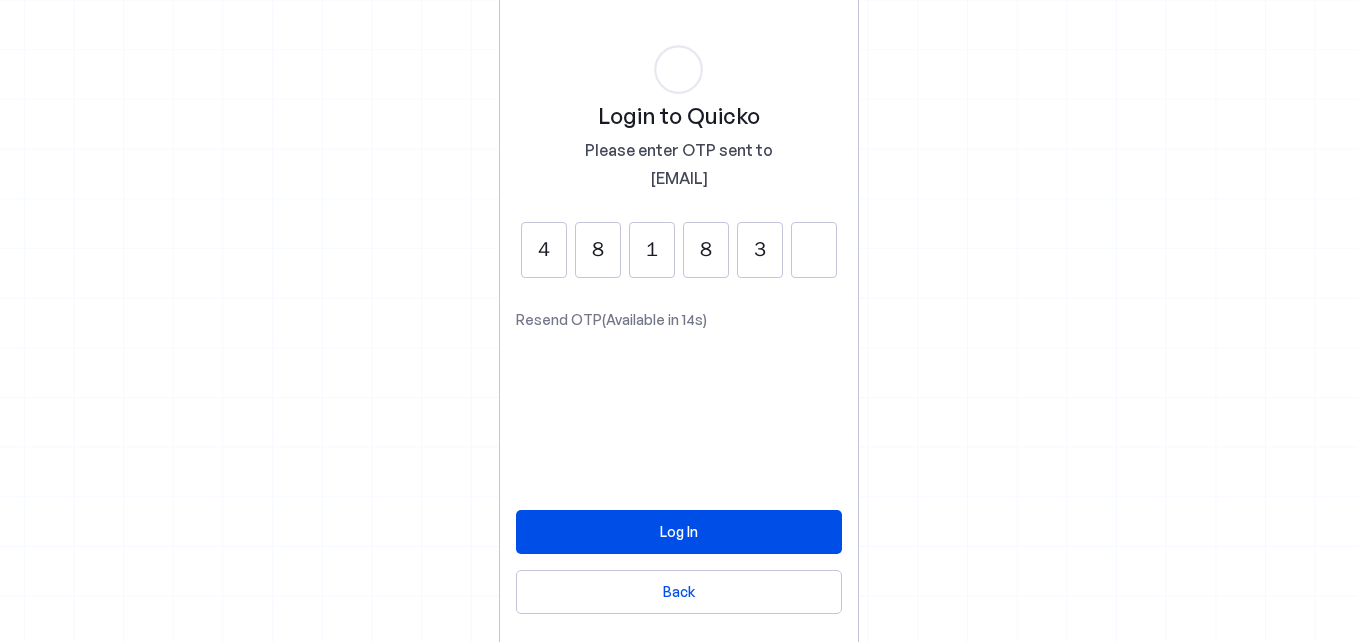 type on "3" 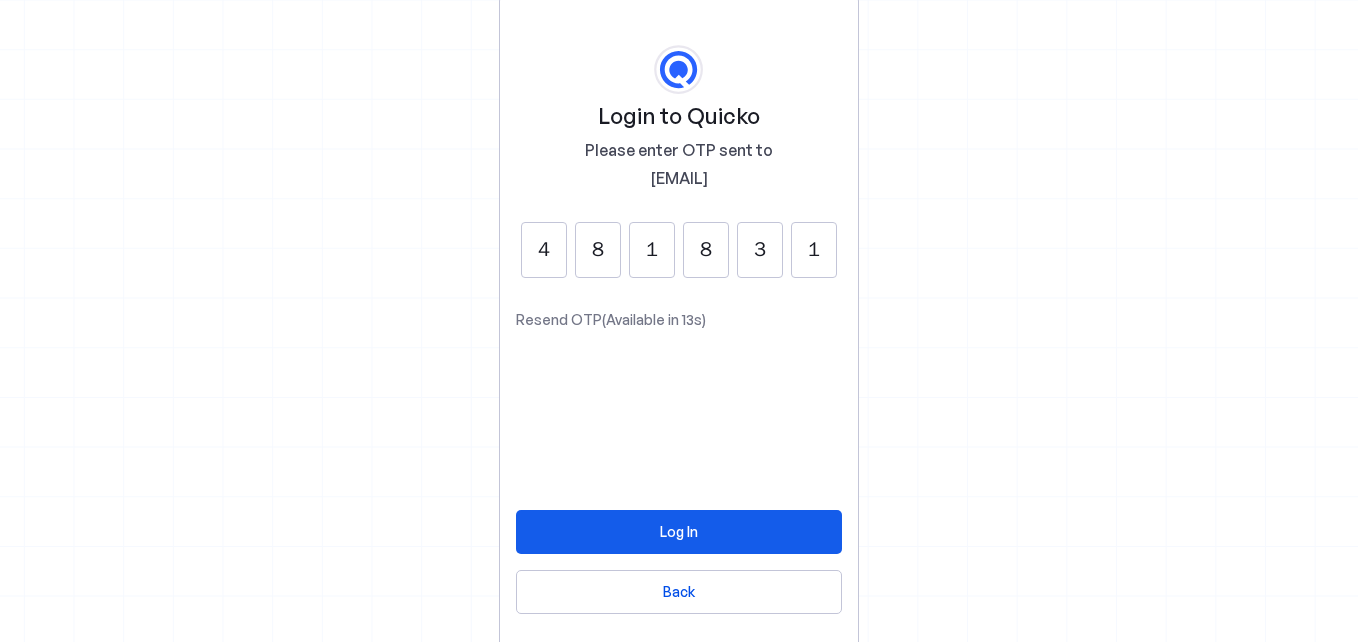 type on "1" 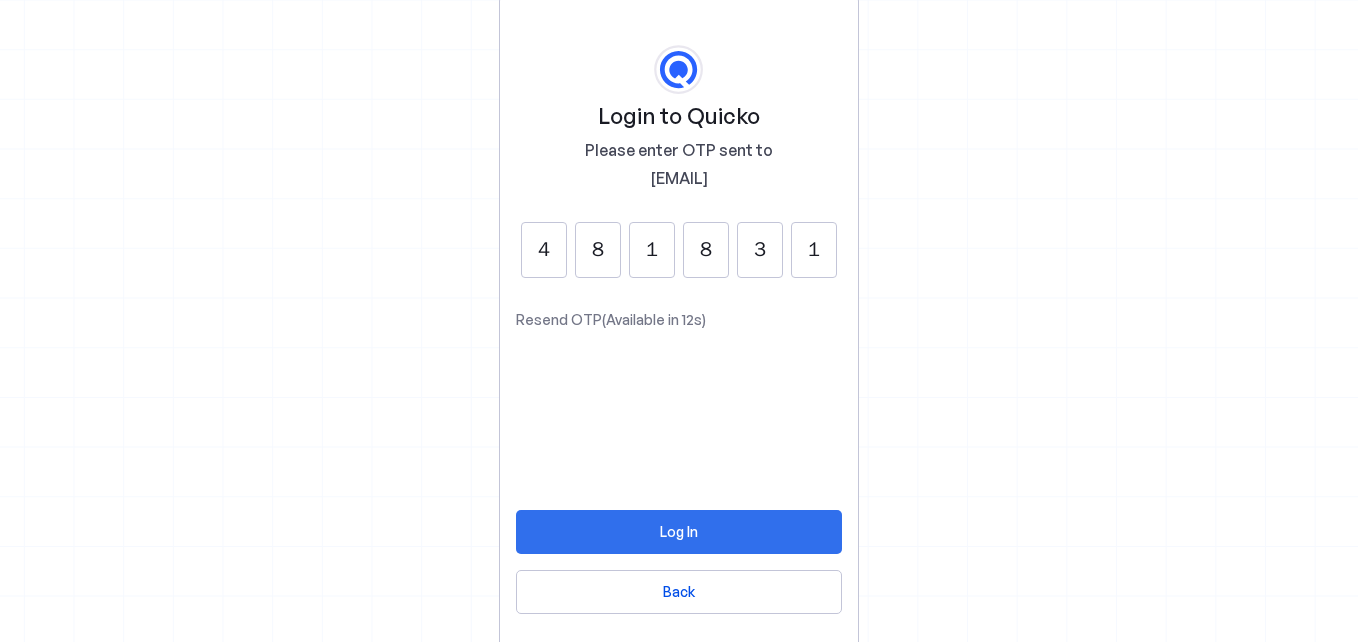 click at bounding box center [679, 532] 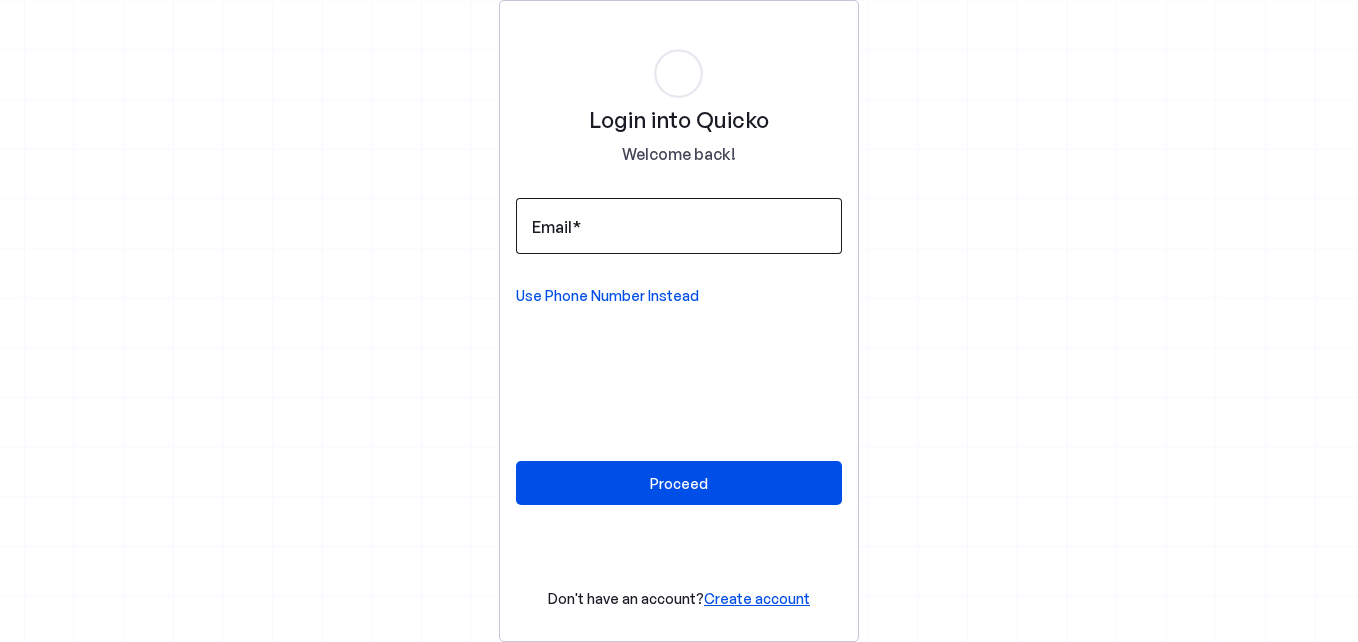 click on "Email" at bounding box center [679, 226] 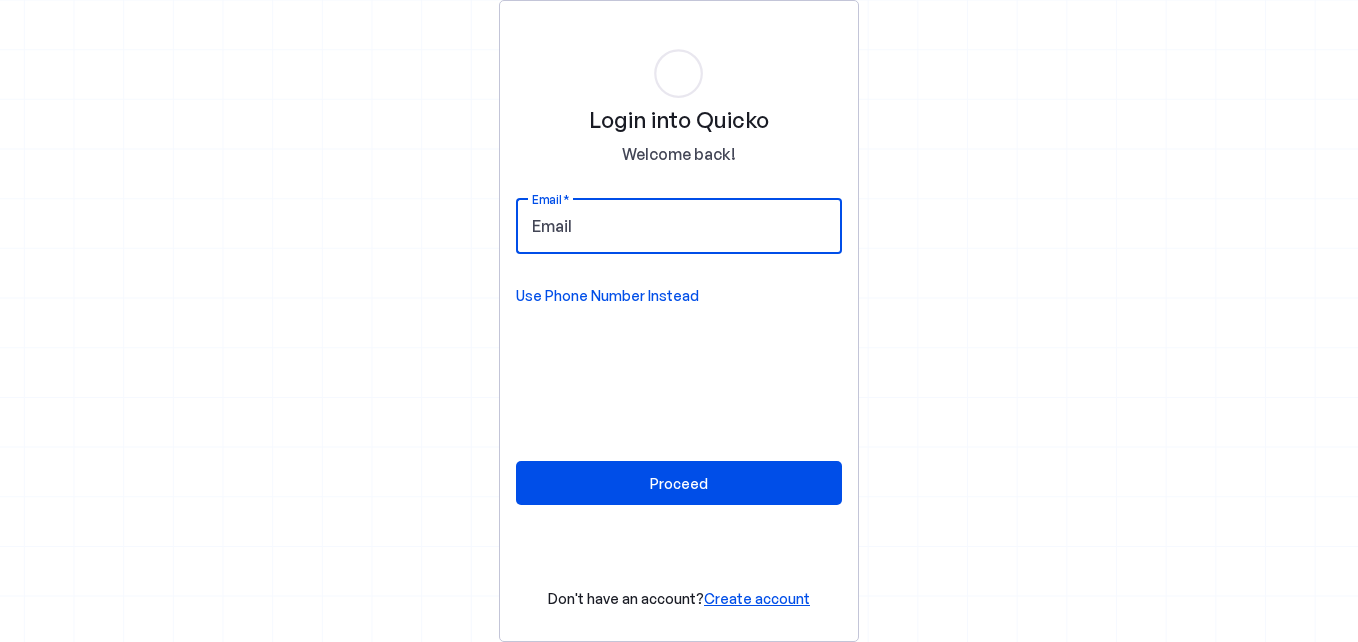 type on "ABHIMANYUU@GMAIL.COM" 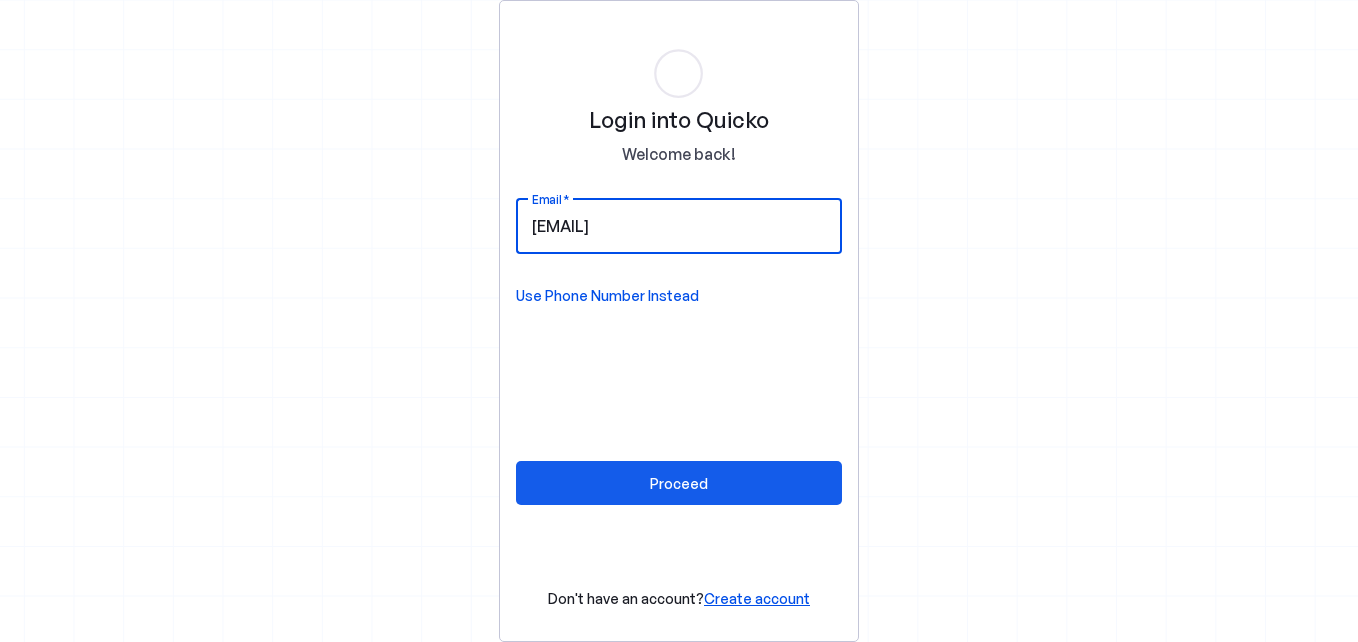 click at bounding box center (679, 483) 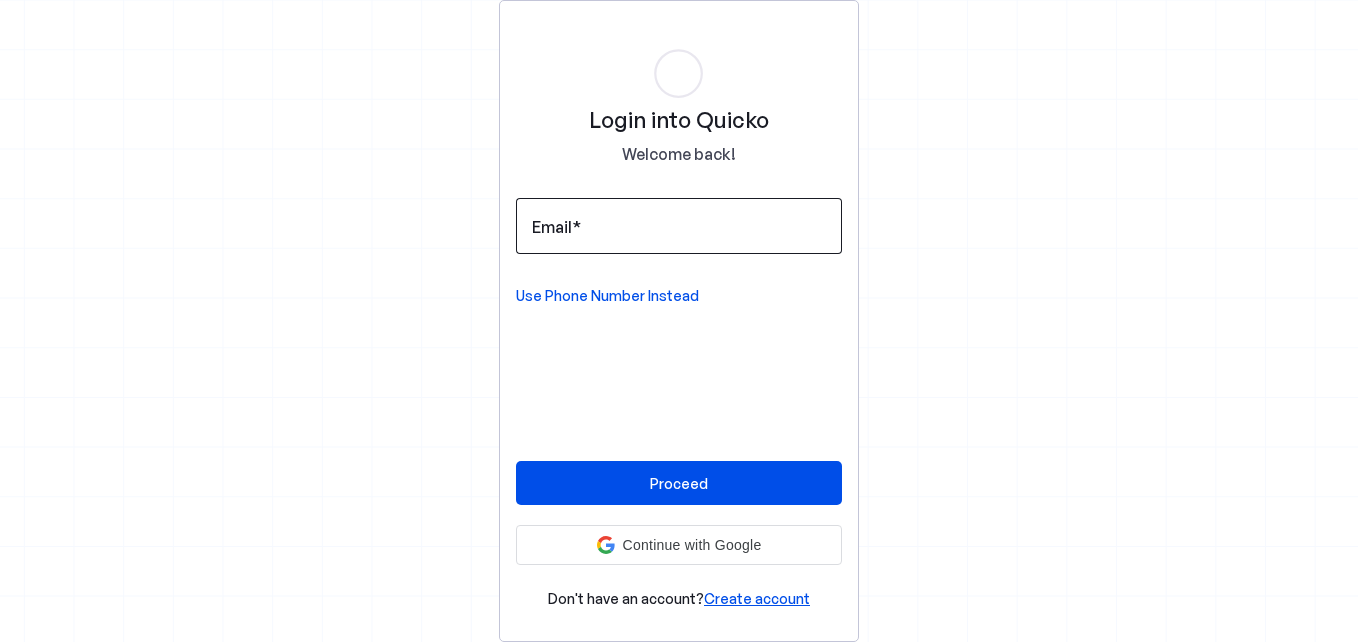 scroll, scrollTop: 0, scrollLeft: 0, axis: both 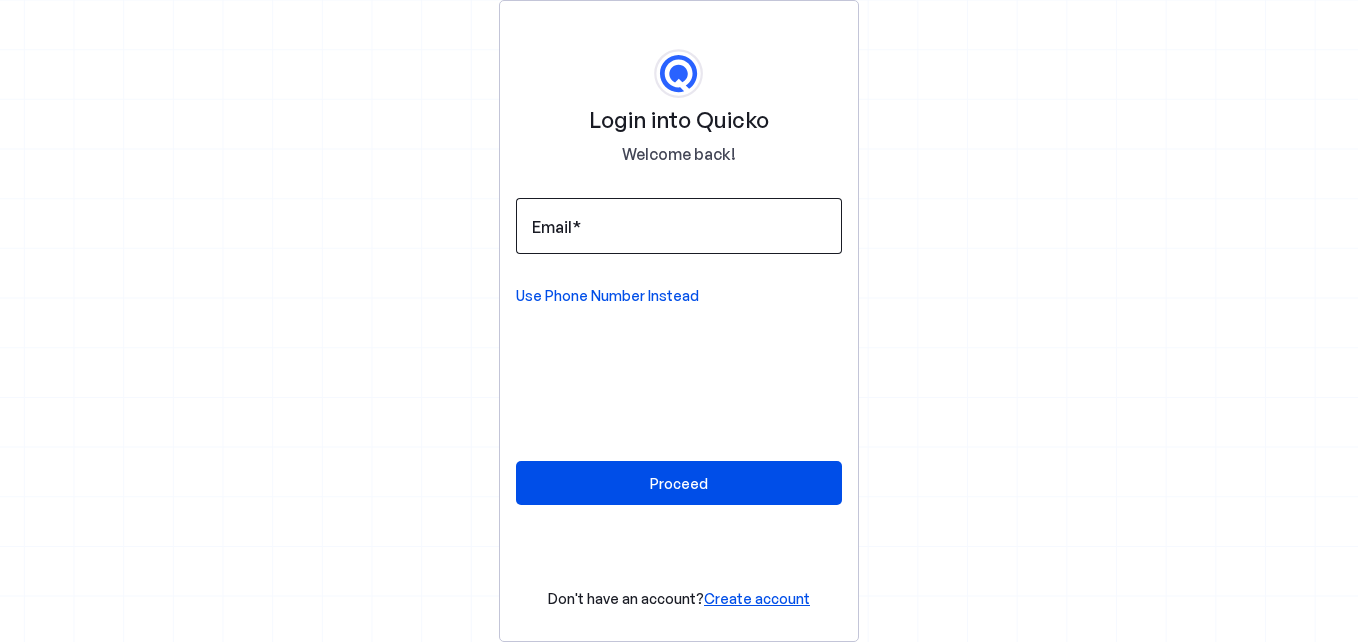 click on "Email" at bounding box center [679, 226] 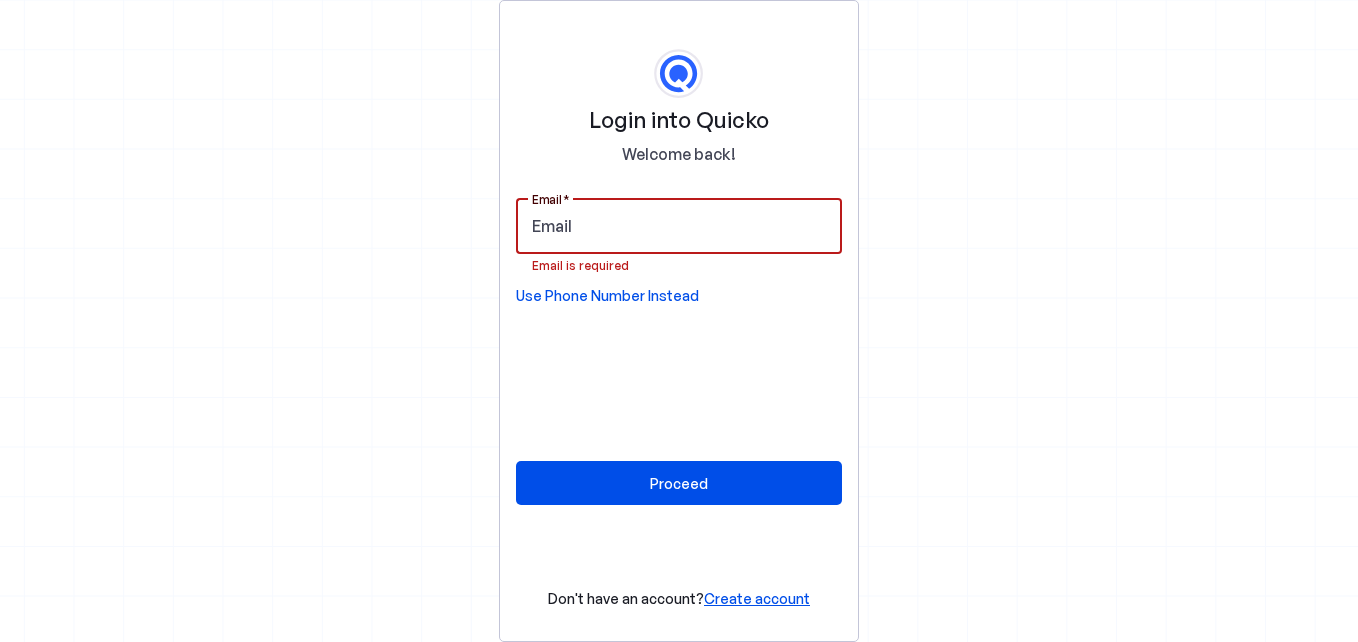 click on "Email" at bounding box center (679, 226) 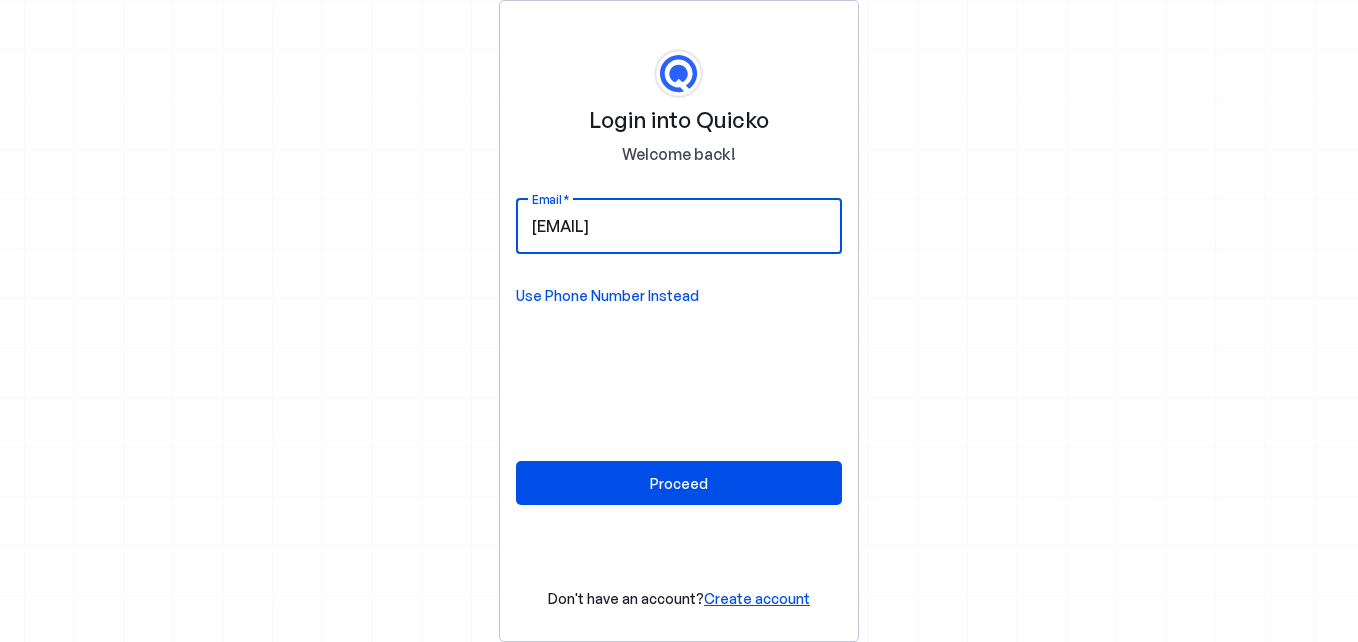 click on "ABHIMANYUU@GMAIL.COM" at bounding box center [679, 226] 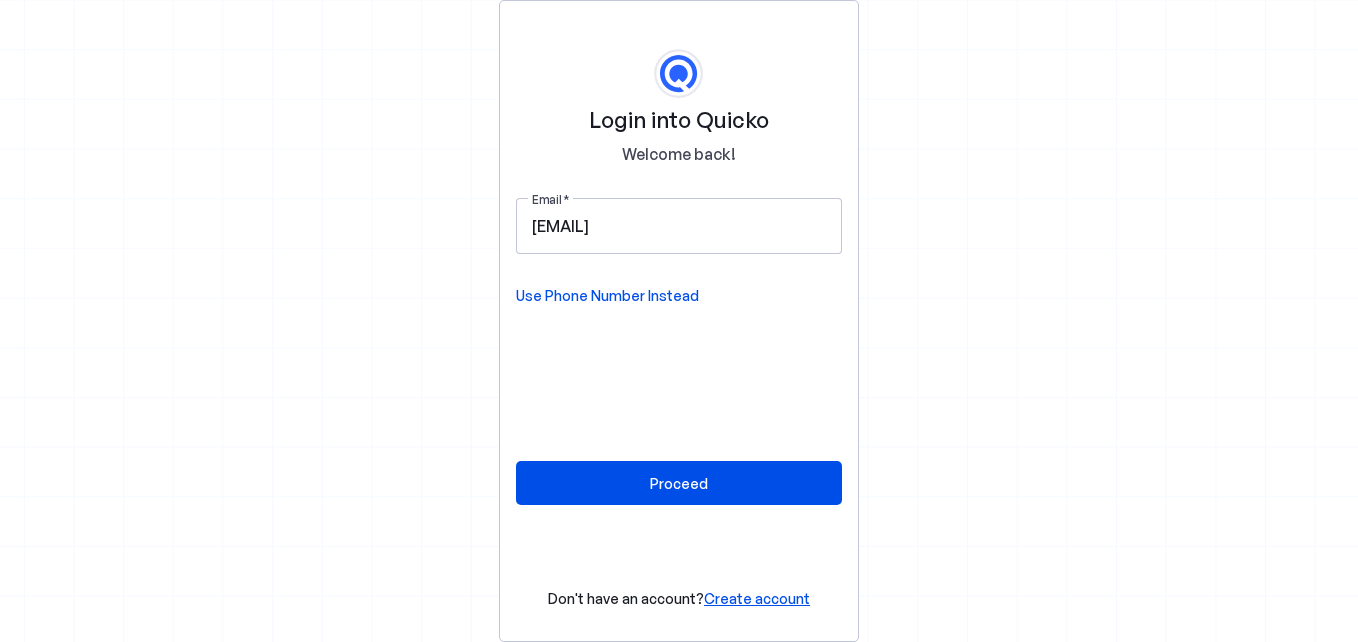 type 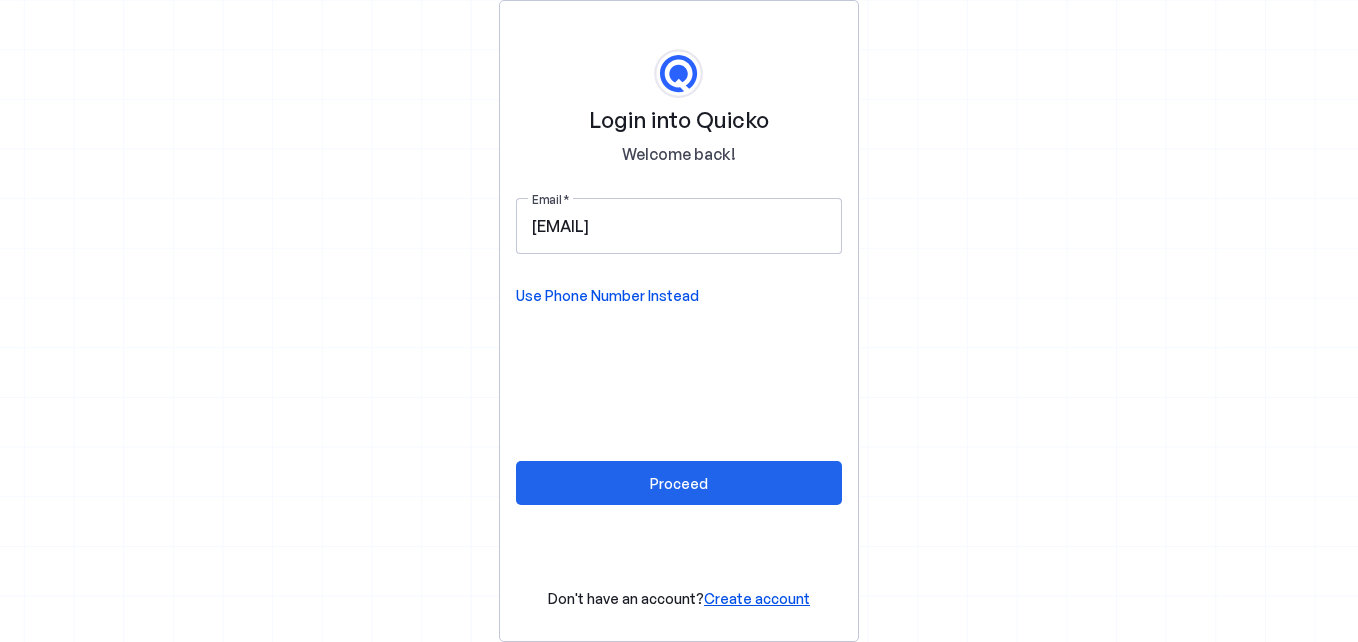 type 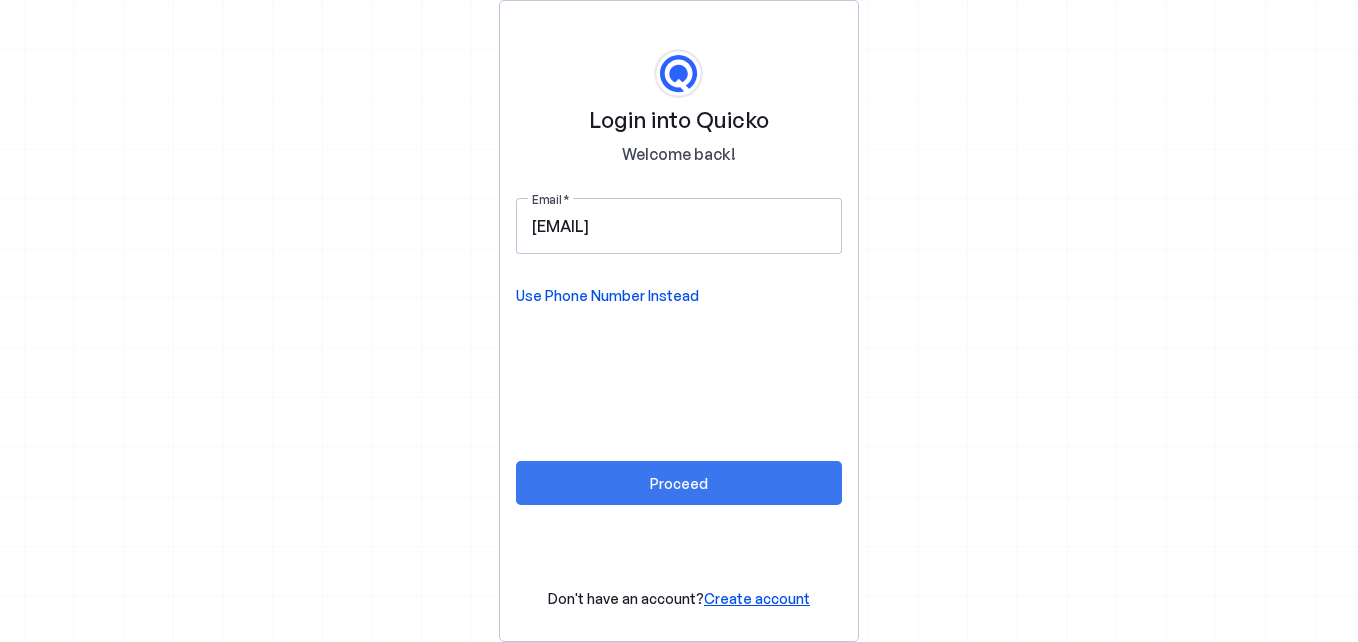 click at bounding box center [679, 483] 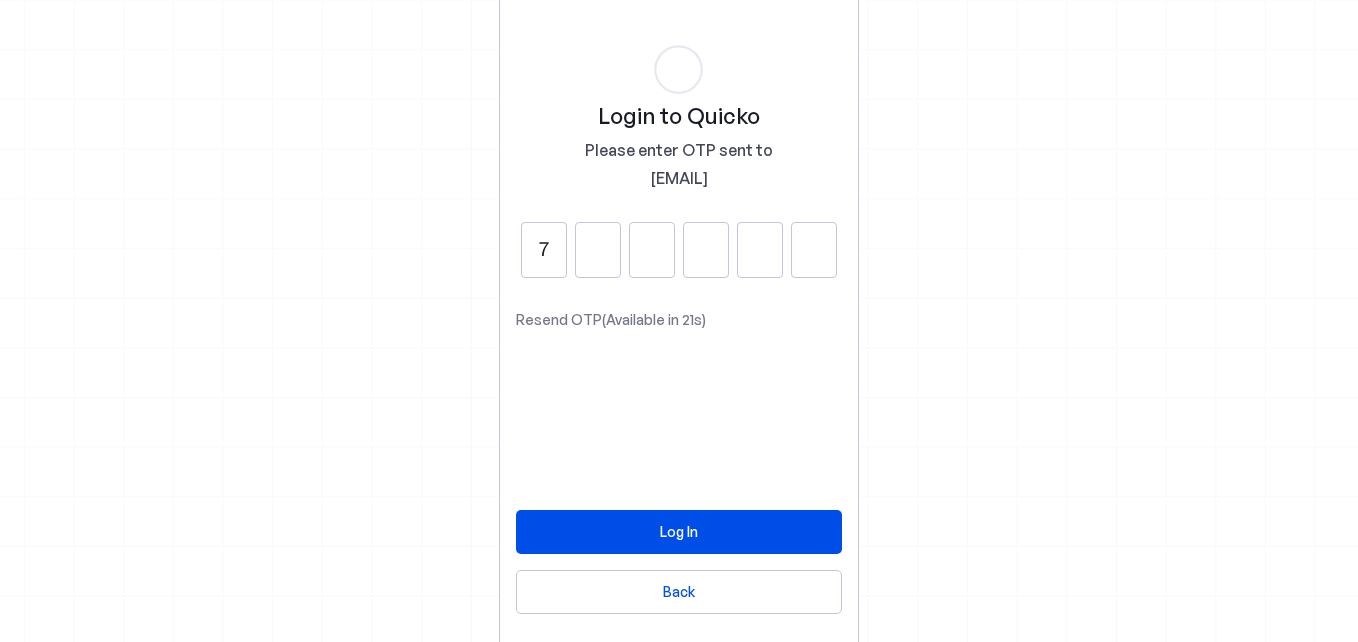 type on "7" 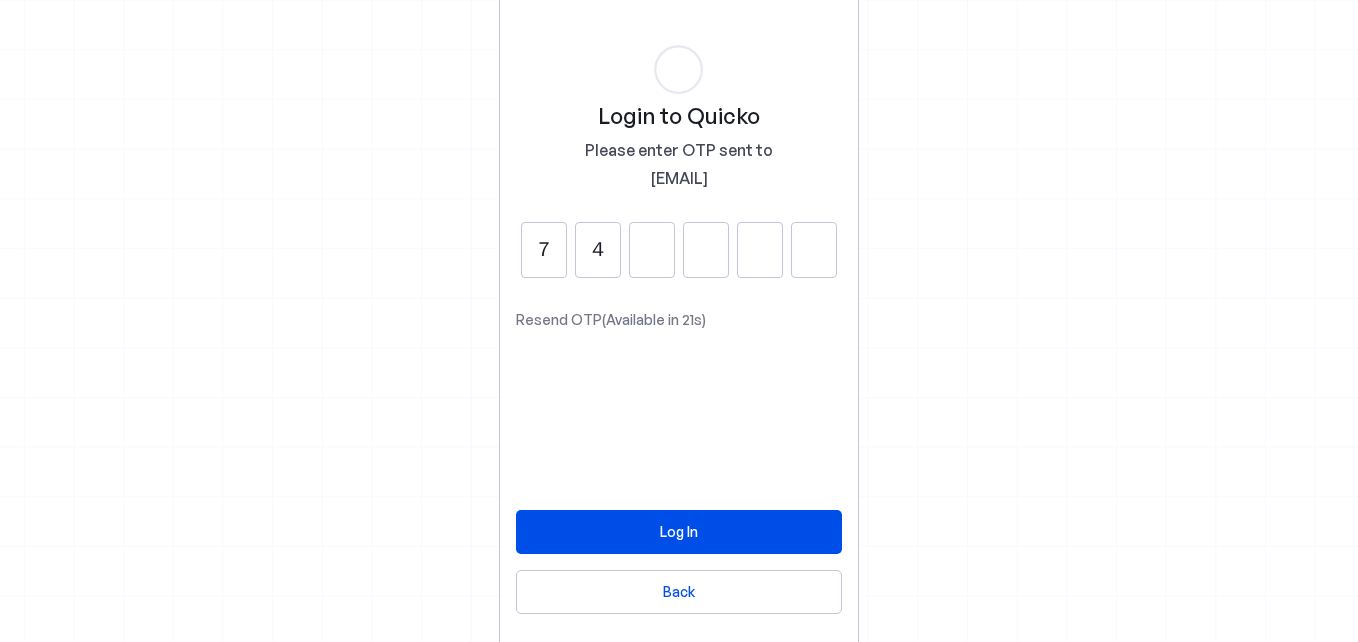 type on "4" 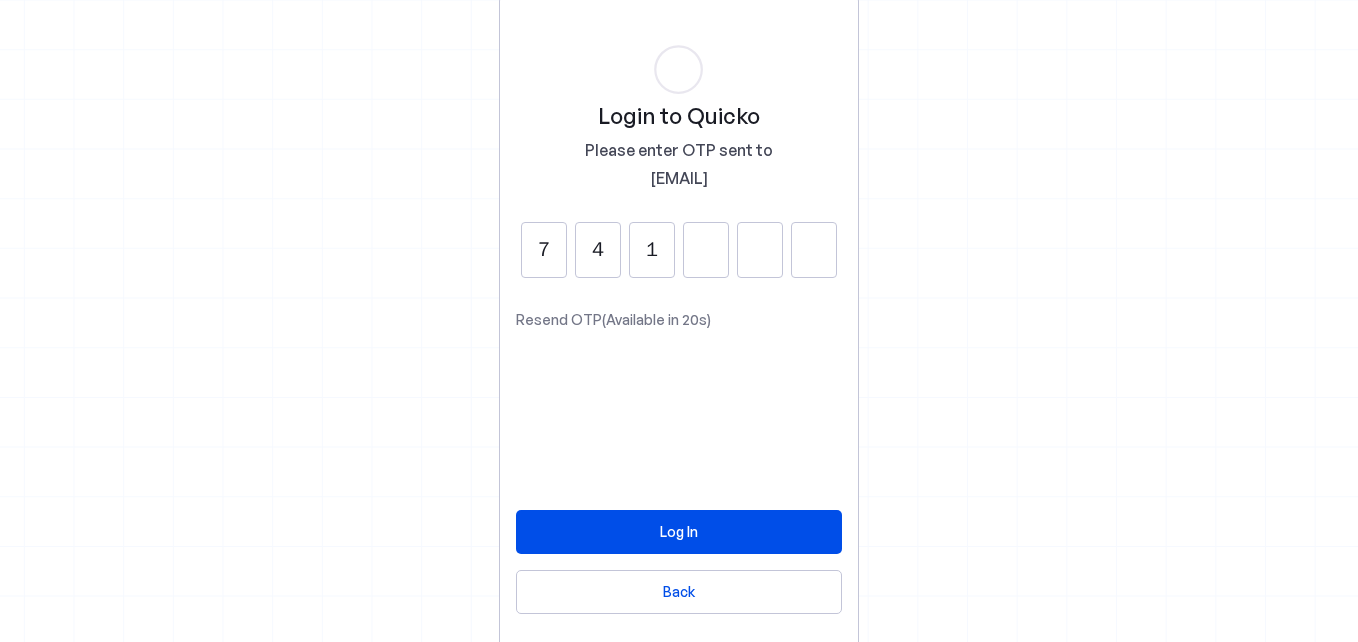 type on "1" 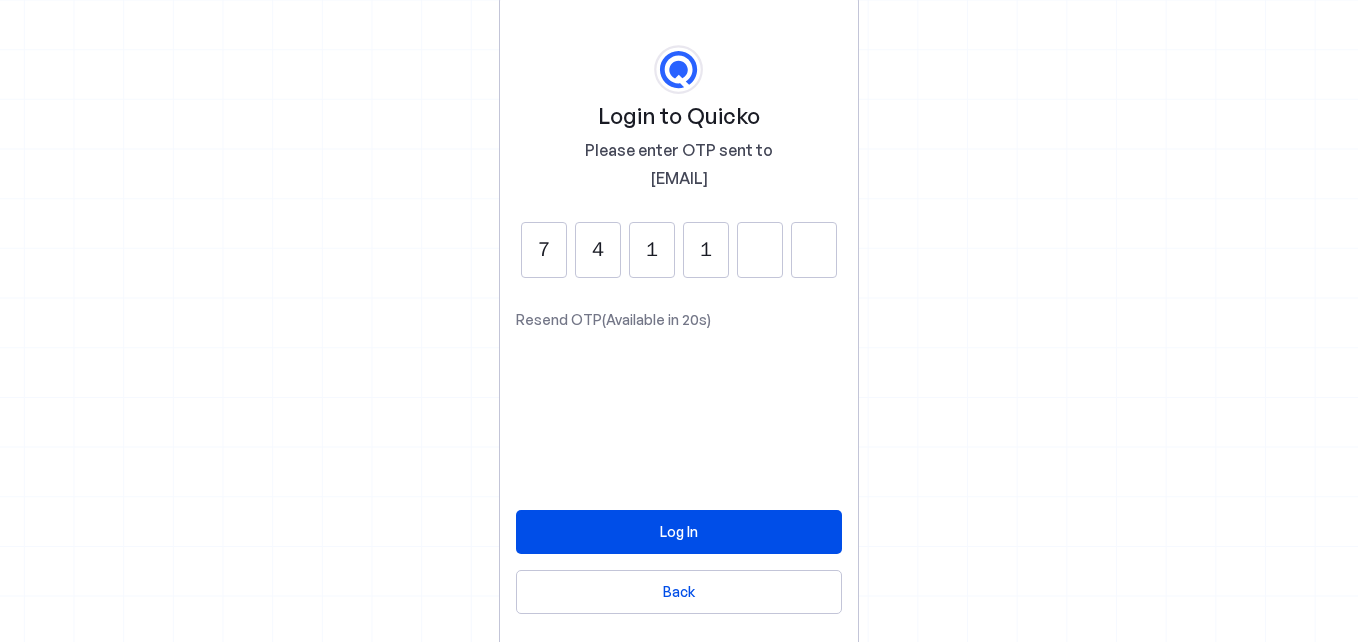 type on "1" 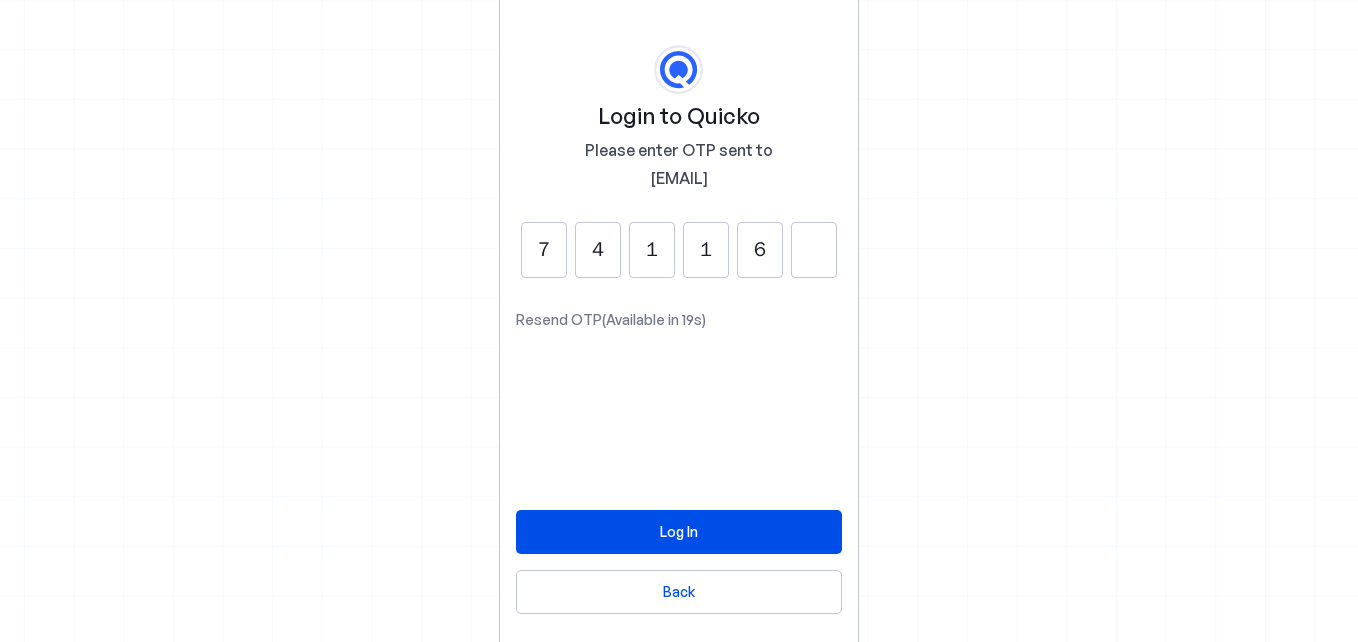 type on "6" 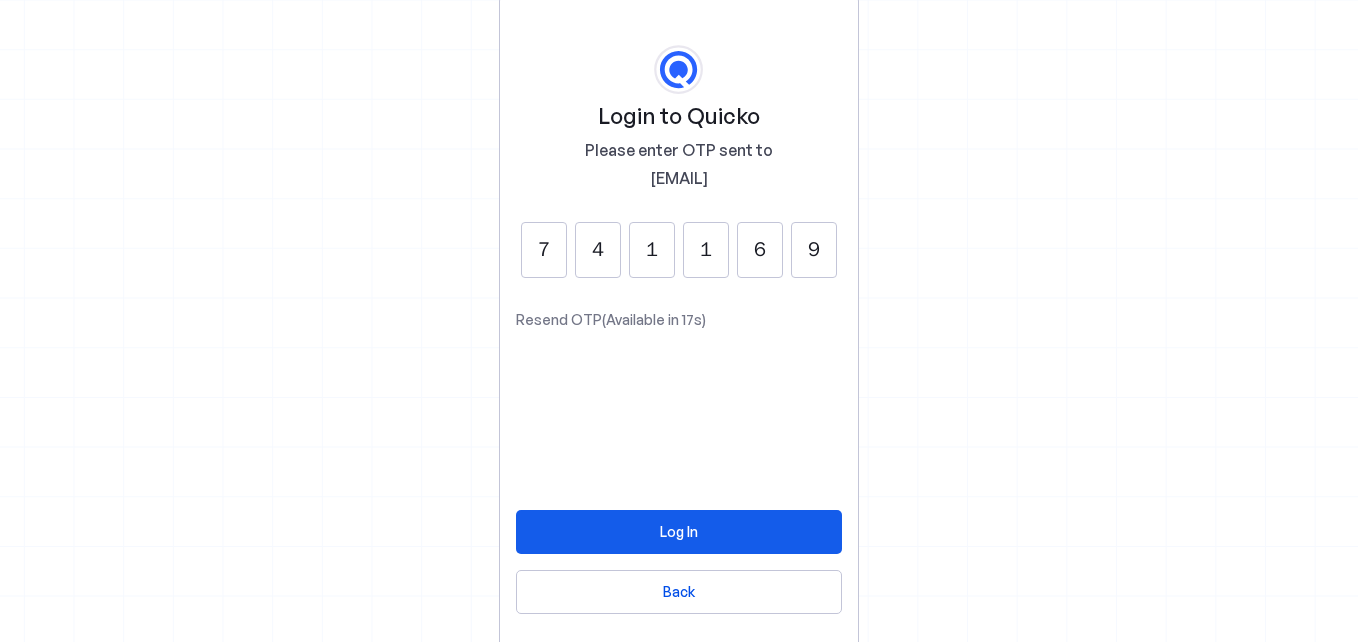 type on "9" 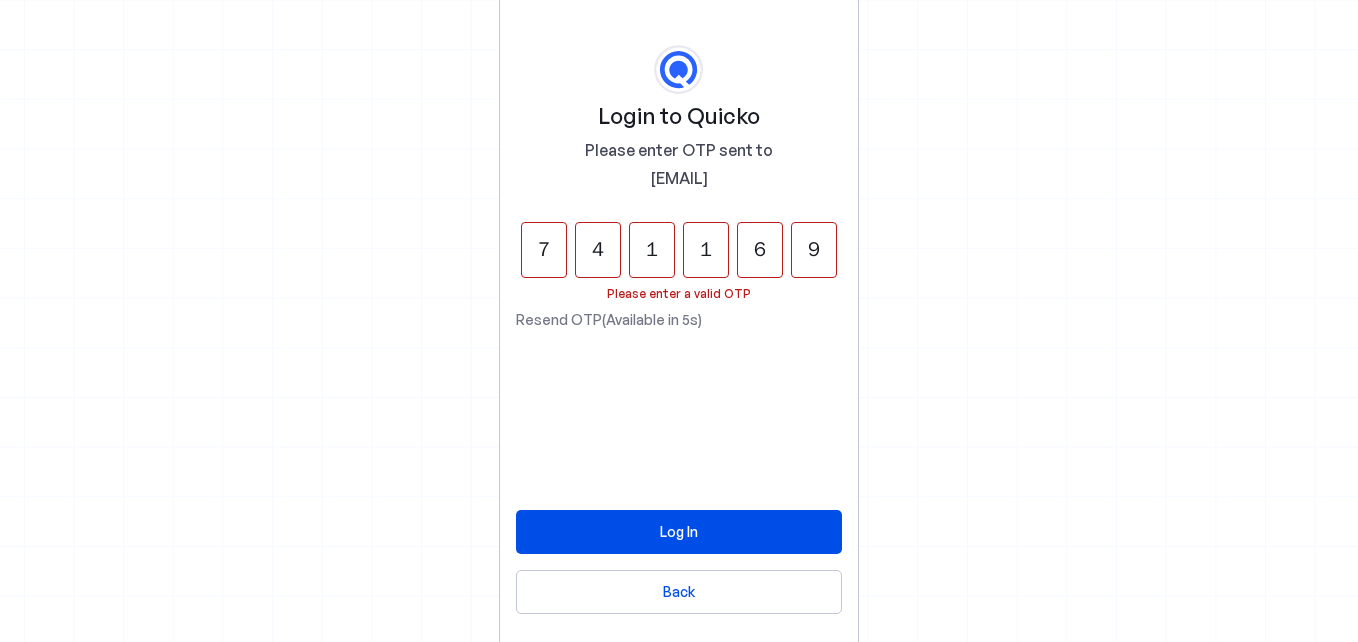click on "9" at bounding box center (814, 250) 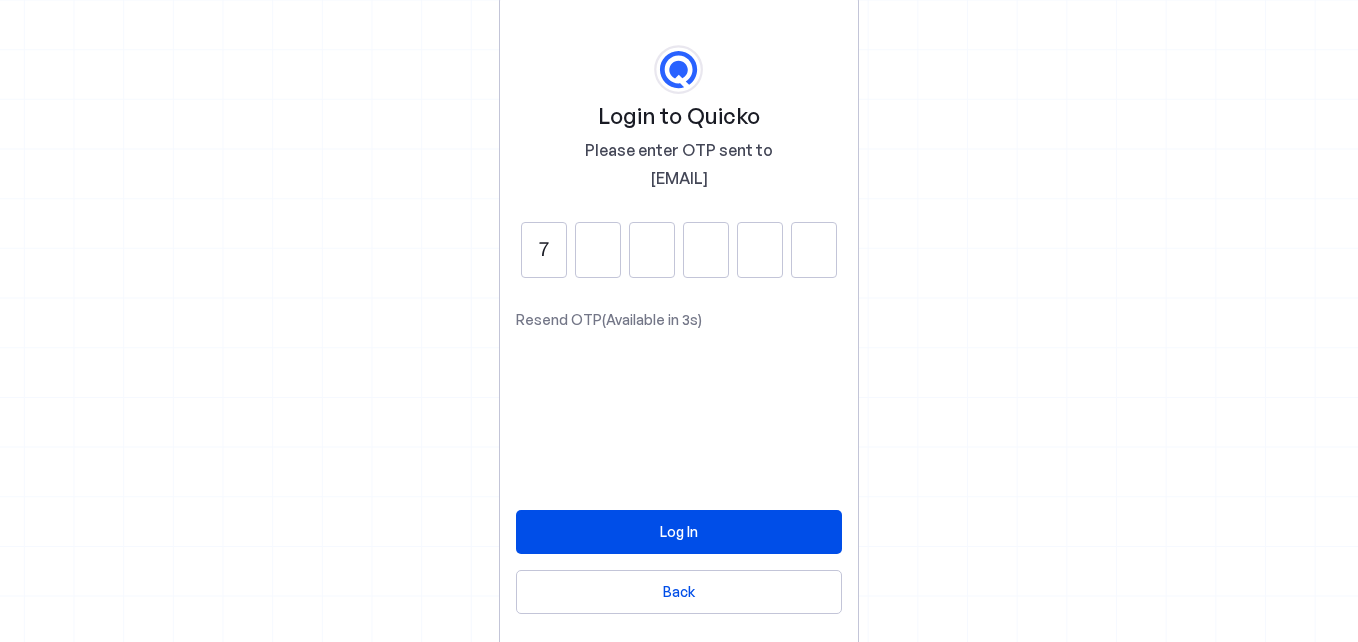 type on "7" 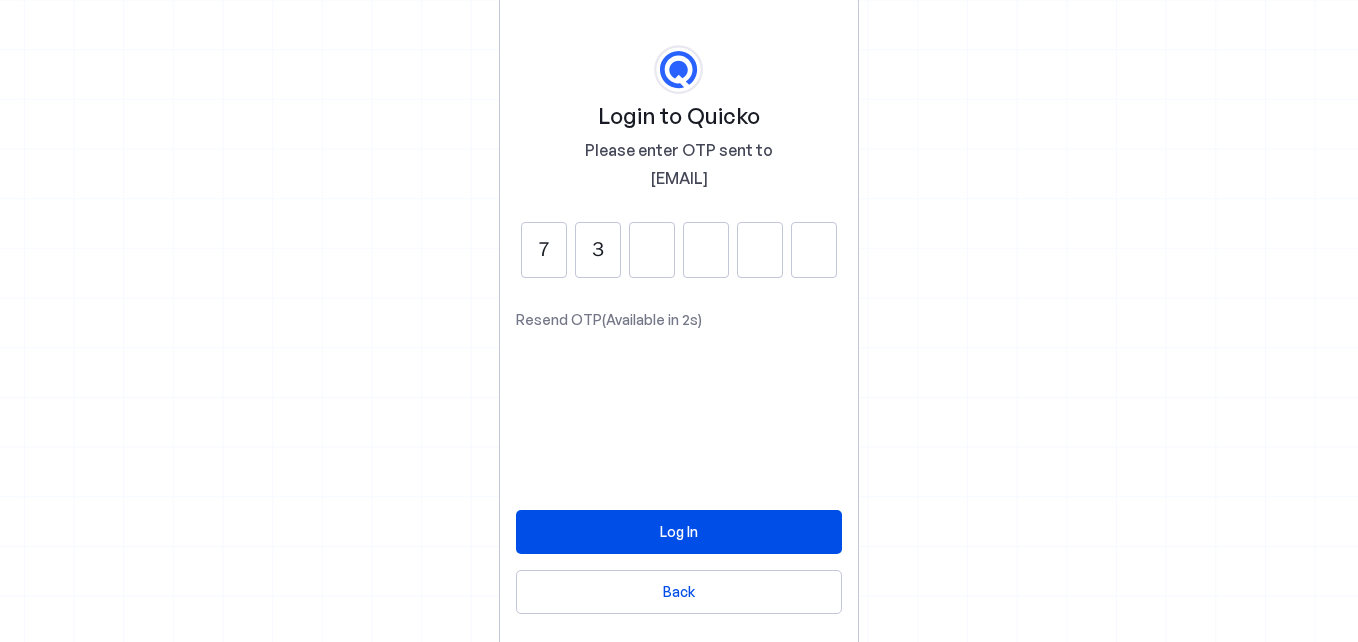 type on "3" 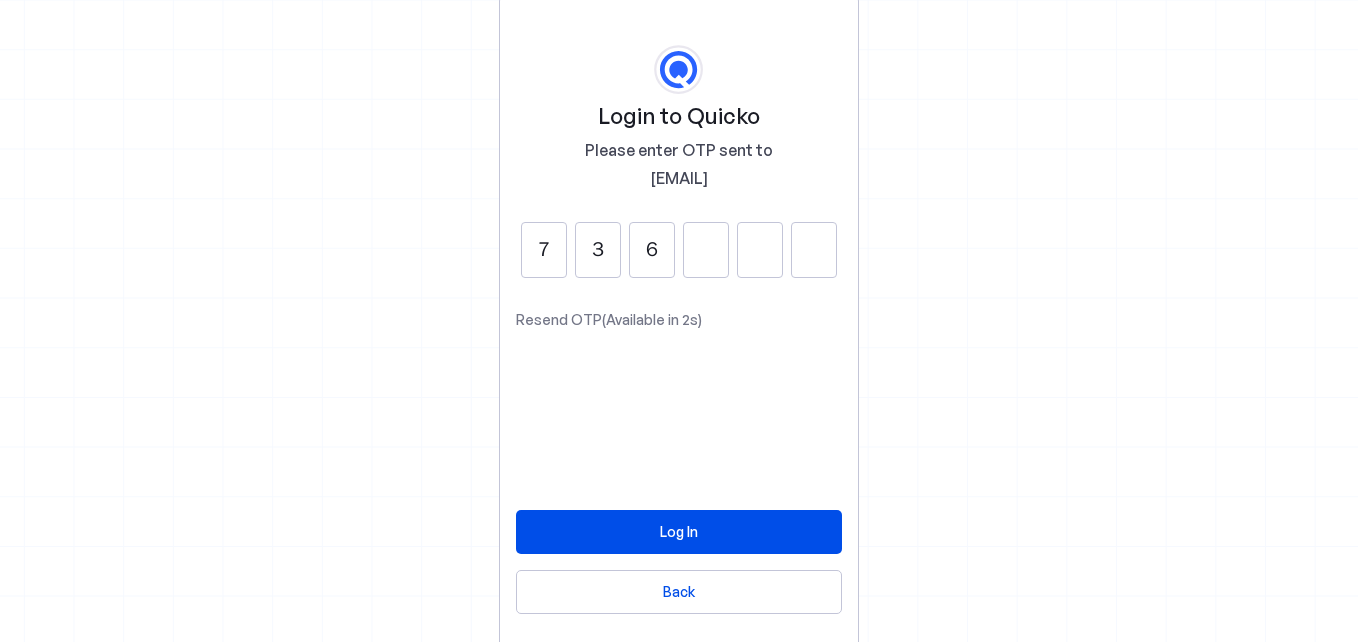type on "6" 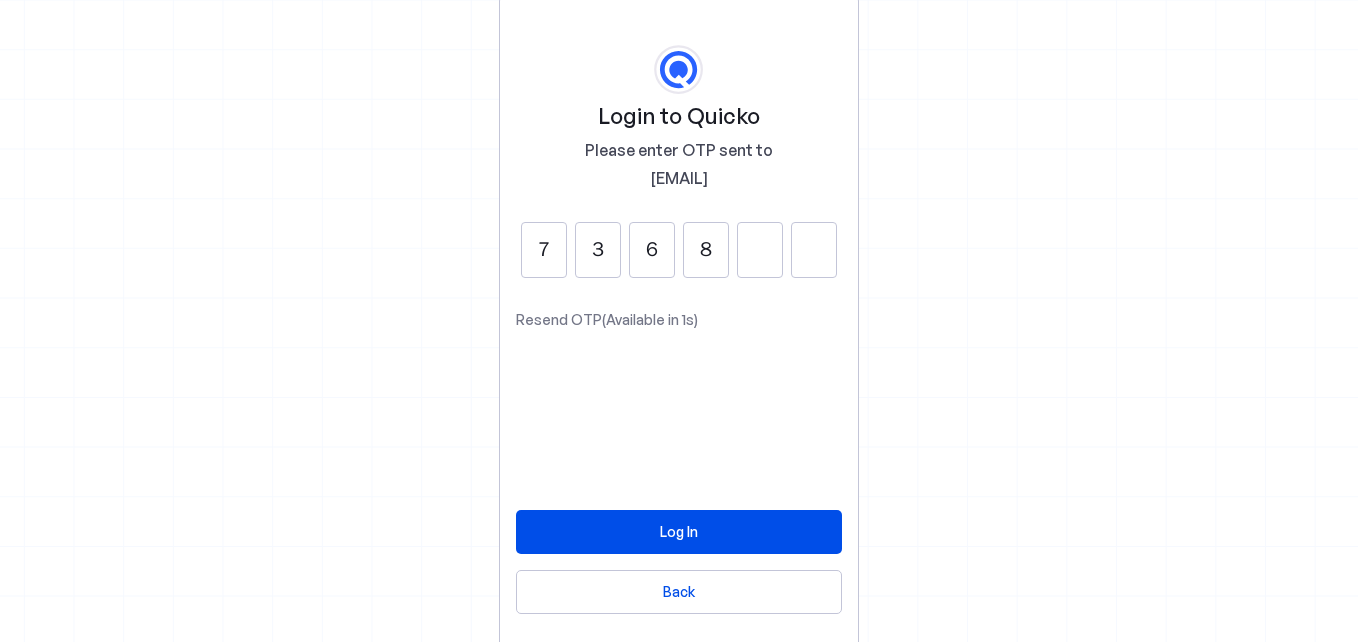 type on "8" 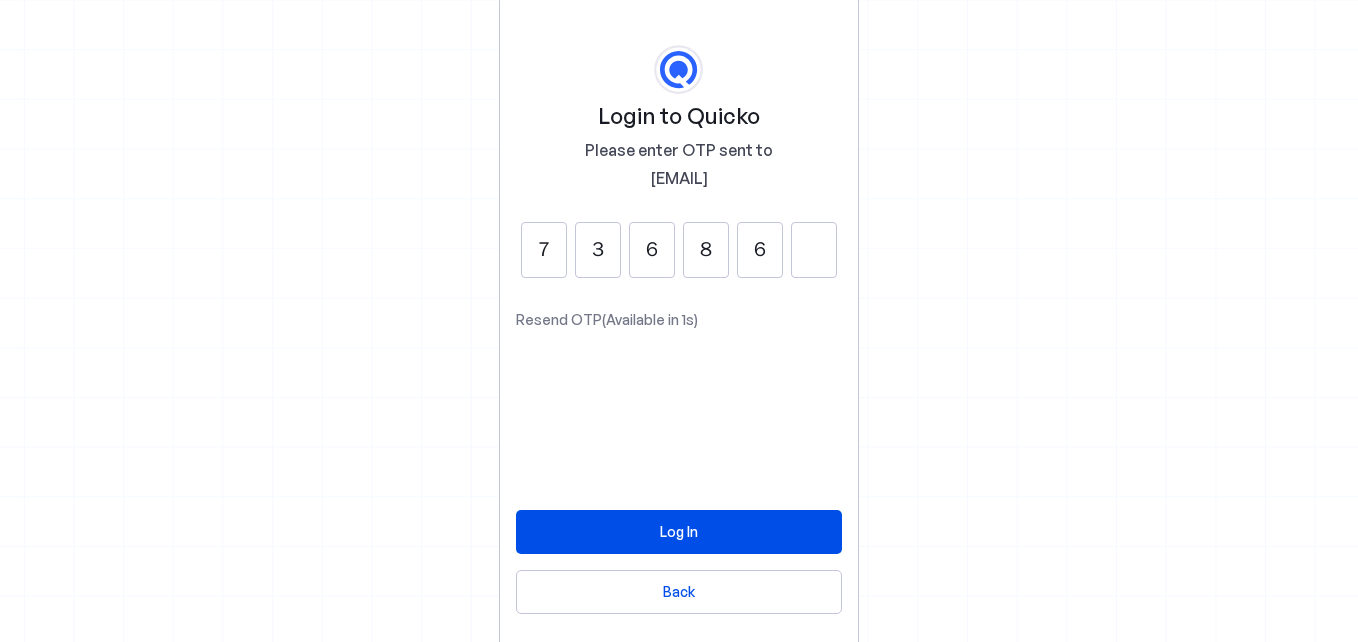 type on "6" 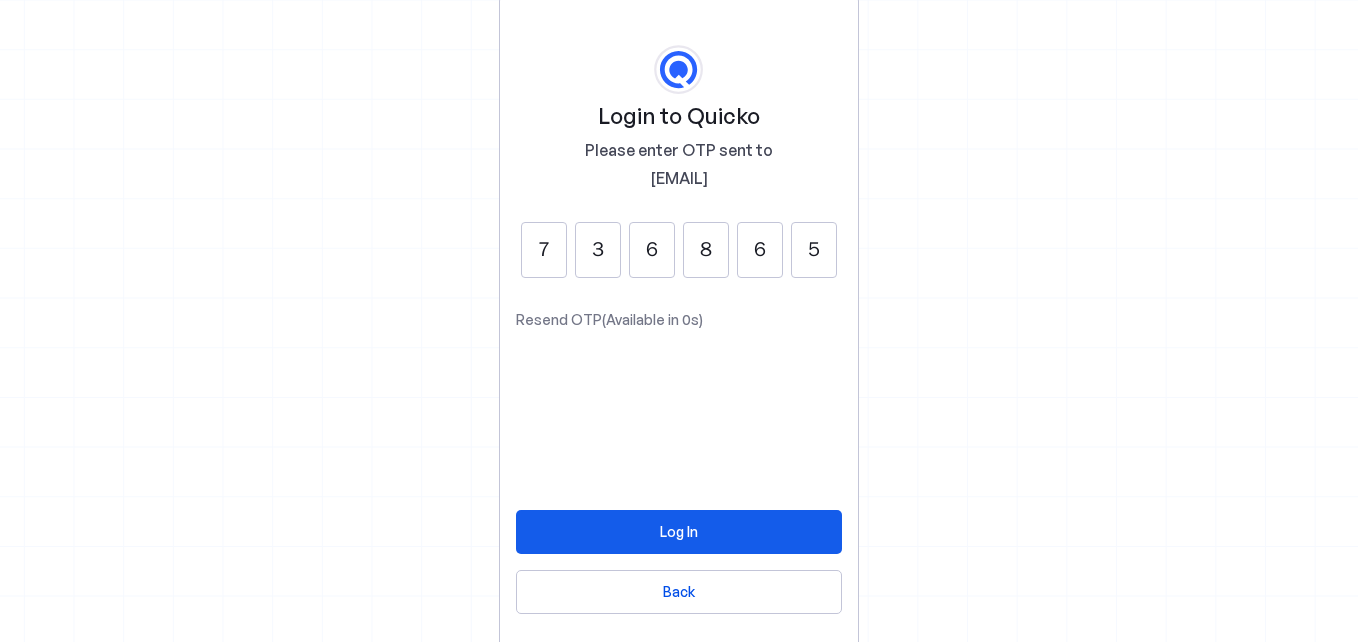 type on "5" 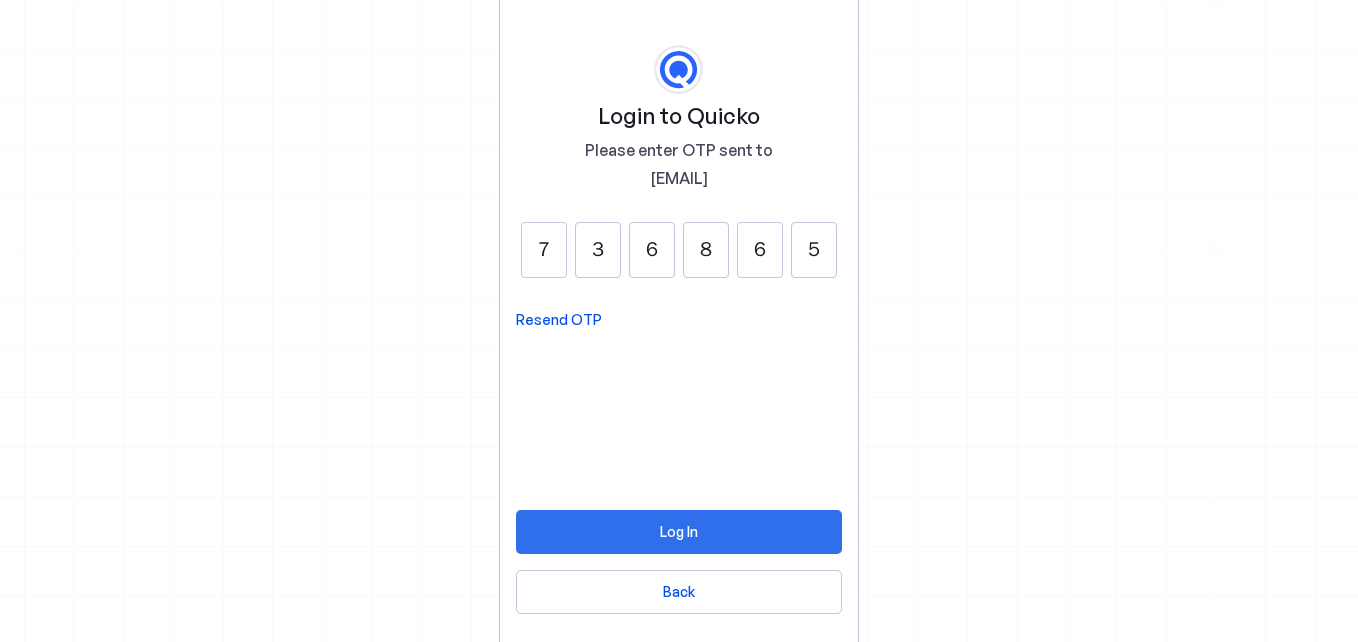 click at bounding box center (679, 532) 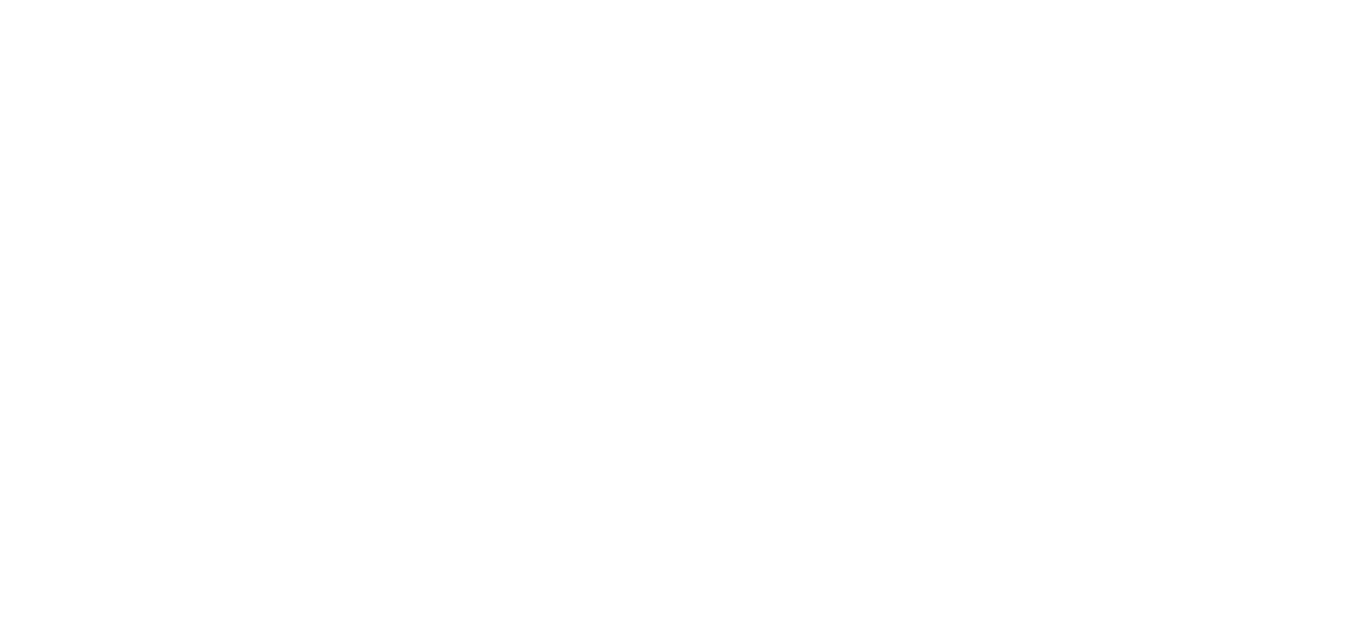 scroll, scrollTop: 0, scrollLeft: 0, axis: both 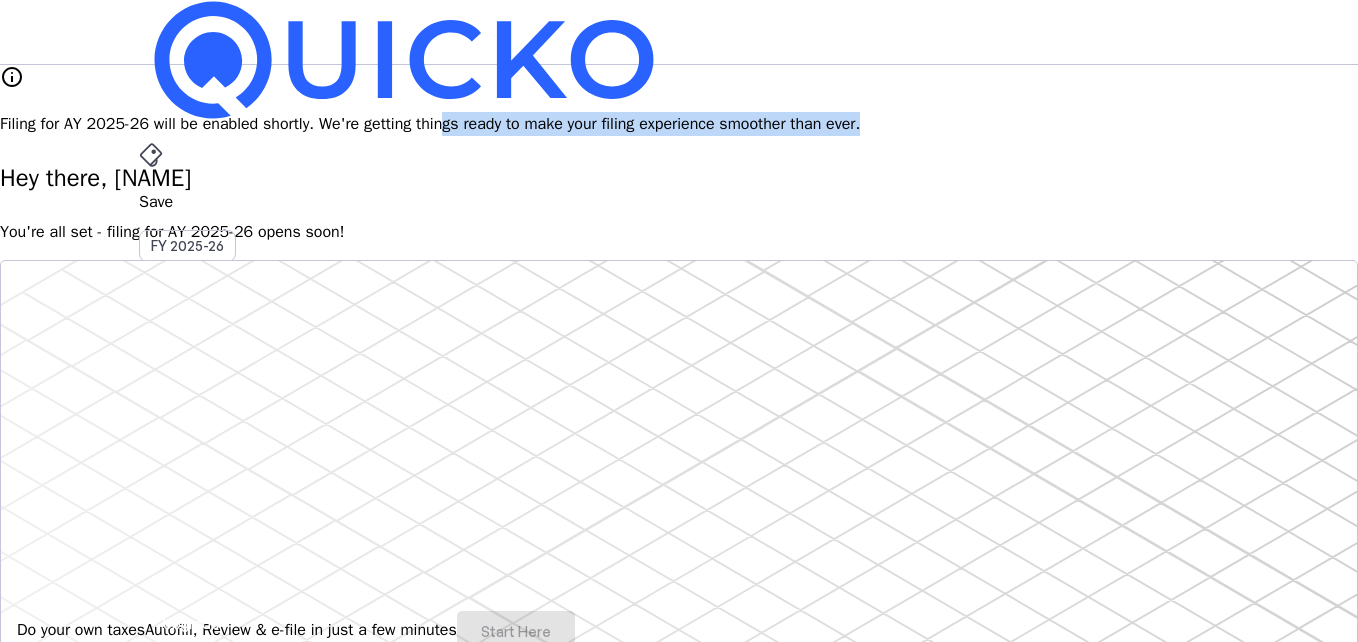 drag, startPoint x: 698, startPoint y: 100, endPoint x: 1213, endPoint y: 109, distance: 515.0786 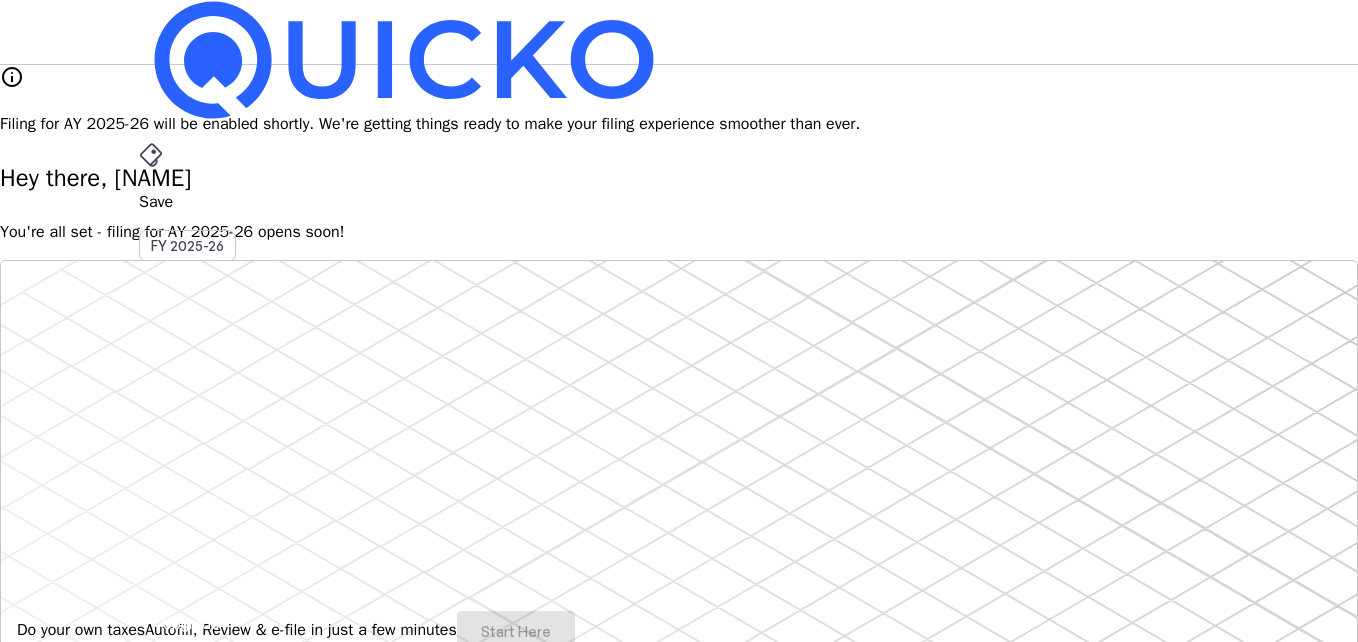 click on "Hey there, [NAME]" at bounding box center (679, 178) 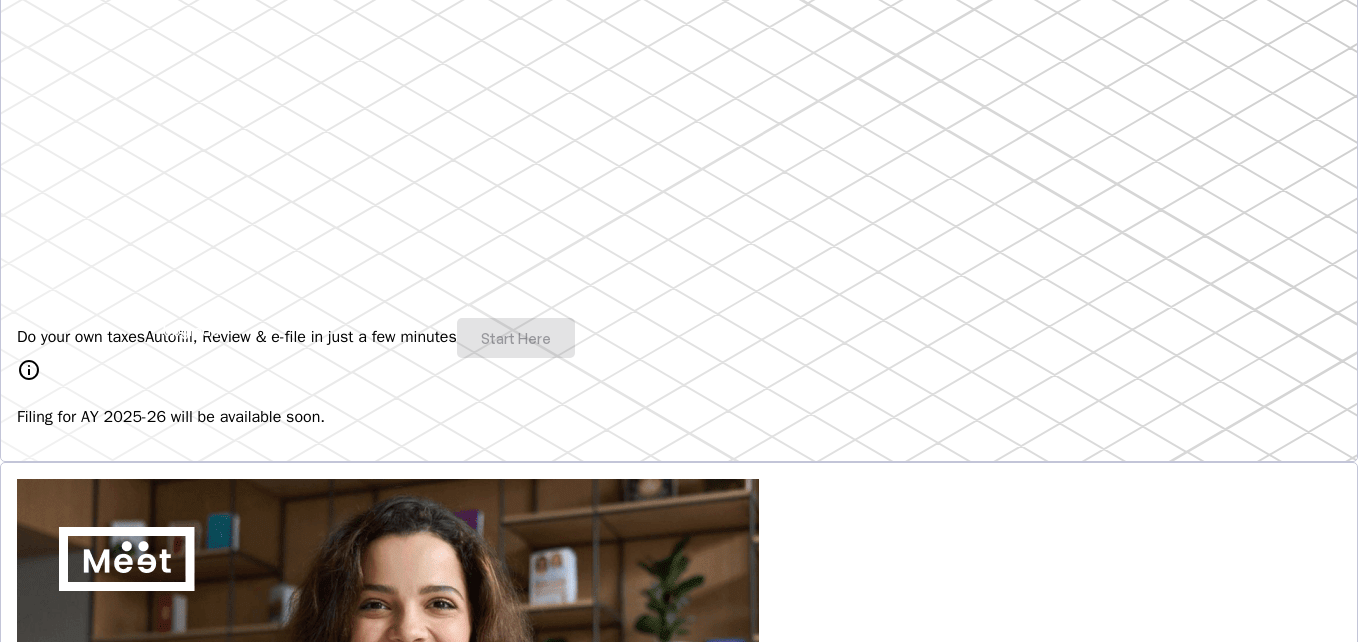 scroll, scrollTop: 300, scrollLeft: 0, axis: vertical 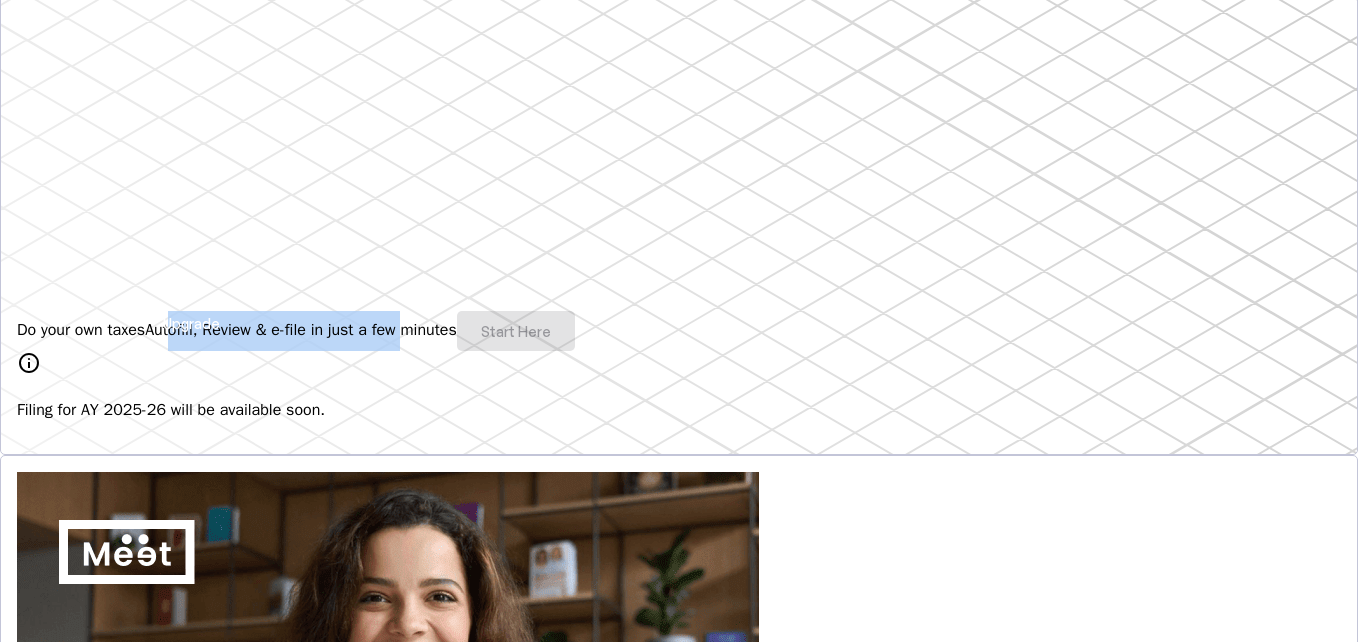 drag, startPoint x: 183, startPoint y: 298, endPoint x: 388, endPoint y: 305, distance: 205.11948 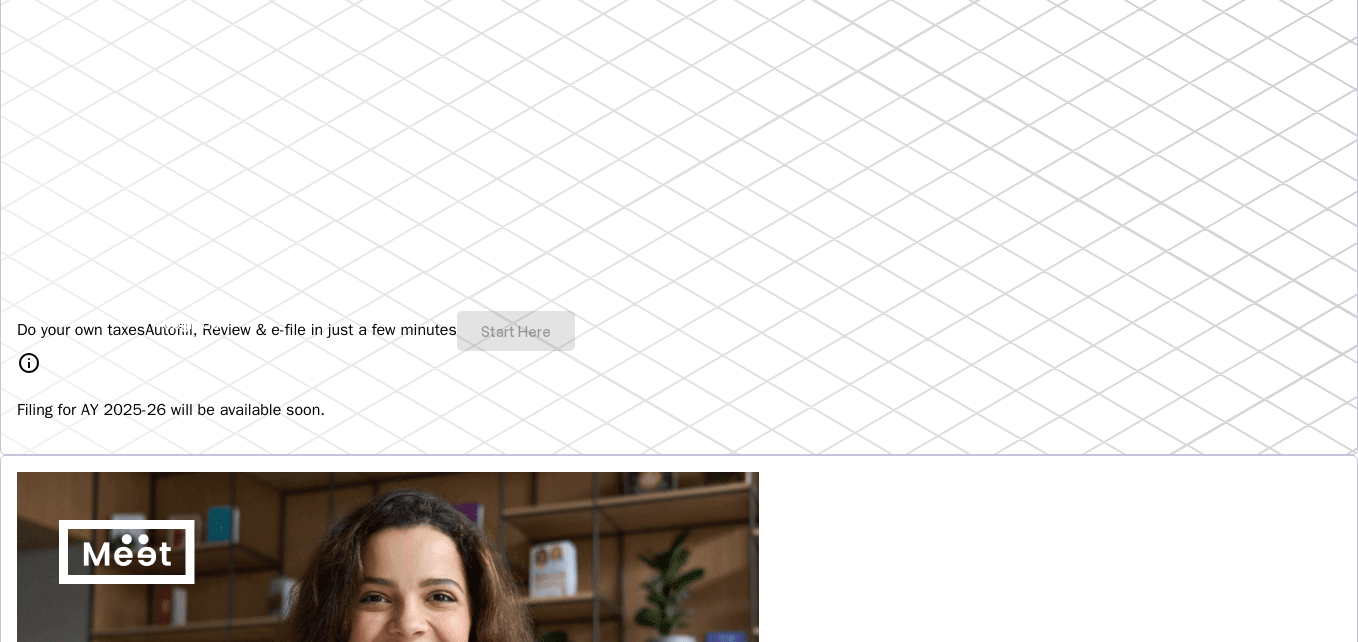 click on "Hey there, [NAME]   You're all set - filing for AY 2025-26 opens soon!   Do your own taxes   Autofill, Review & e-file in just a few minutes   Start Here  info Filing for AY 2025-26 will be available soon.   4.8/5 | 1400 reviews   We do your taxes   Expert will prepare, review & e-file your tax return, making sure nothing gets missed.   Explore   Benefits of filing on Quicko  Fetch everything using Autofill Automatically retrieve your income, deductions, tax credits & losses directly from ITD. No need of any forms! Connect to multiple apps In just a few clicks, seamlessly fetch all your trades directly from your broker and ensure accurate reporting. Get Personalized Insights Gain full visibility into the computation. Easily view and understand how your taxes are calculated.  Explore  Upgrade to Elite Elevate your experience and maximize the full potential of Quicko. Upgrade now & unlock advanced features. Learn More File Revised Return Revise Return View E-Filed Returns Explore File ITR-U thumb_up_alt FAQs" at bounding box center (679, 1366) 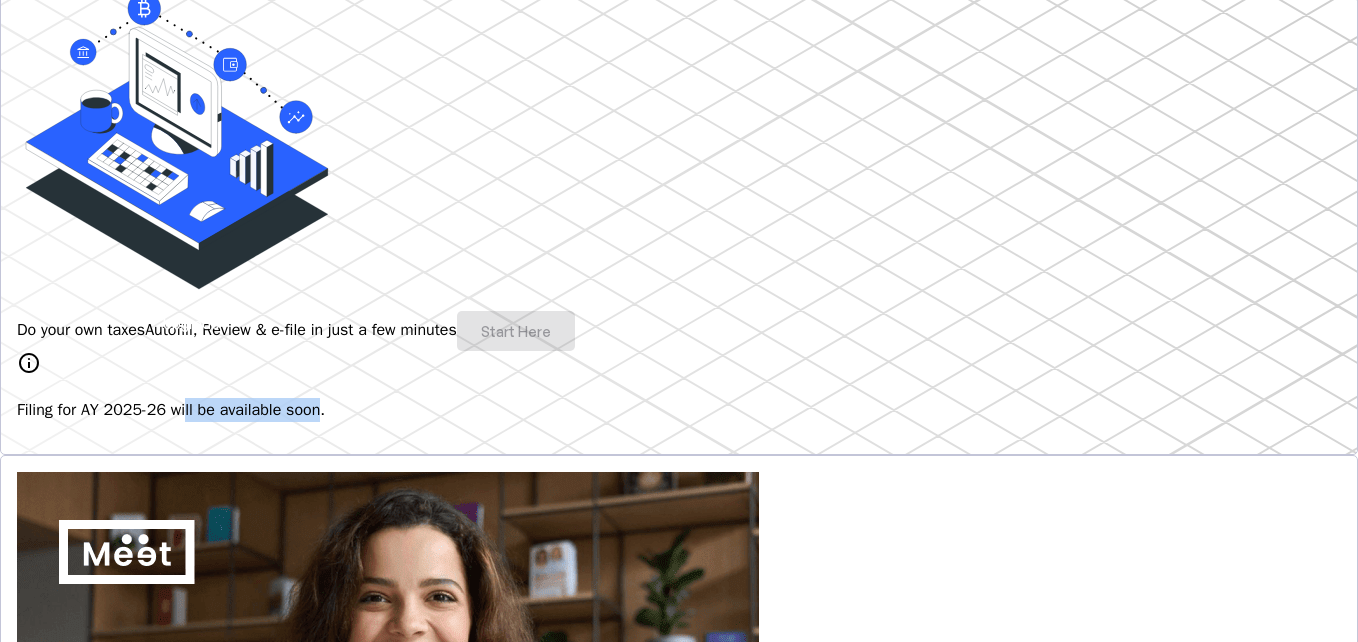 drag, startPoint x: 309, startPoint y: 418, endPoint x: 414, endPoint y: 414, distance: 105.076164 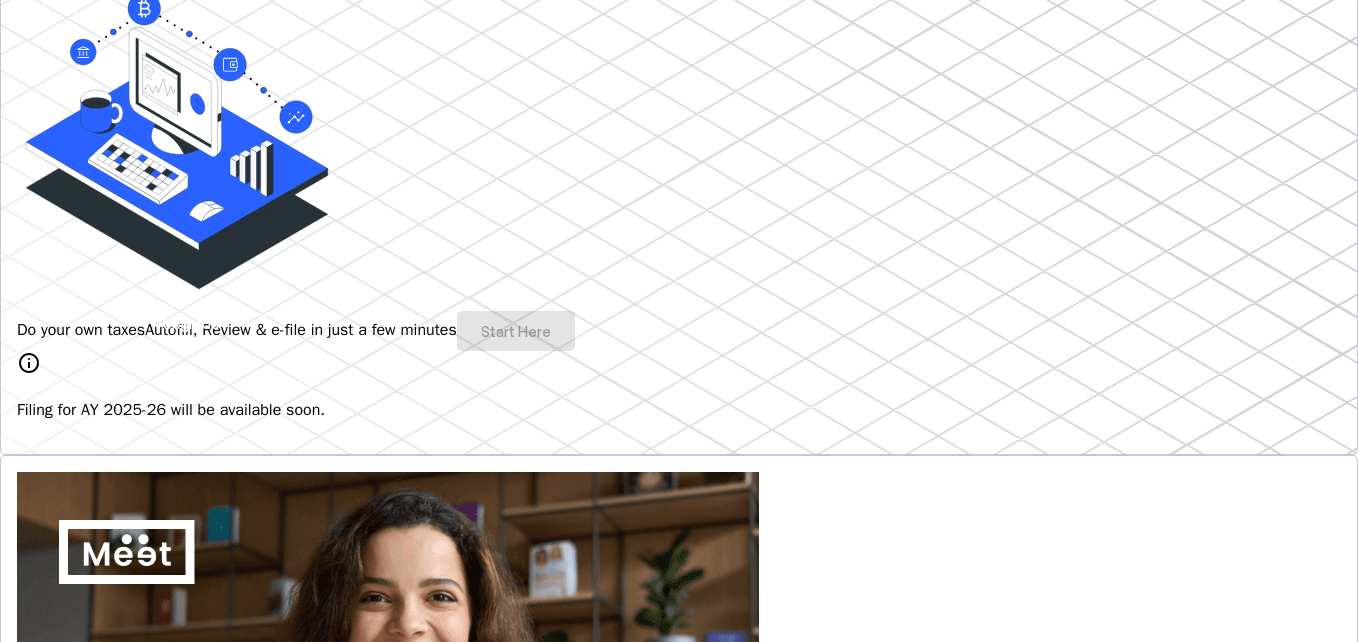 drag, startPoint x: 414, startPoint y: 414, endPoint x: 229, endPoint y: 464, distance: 191.63768 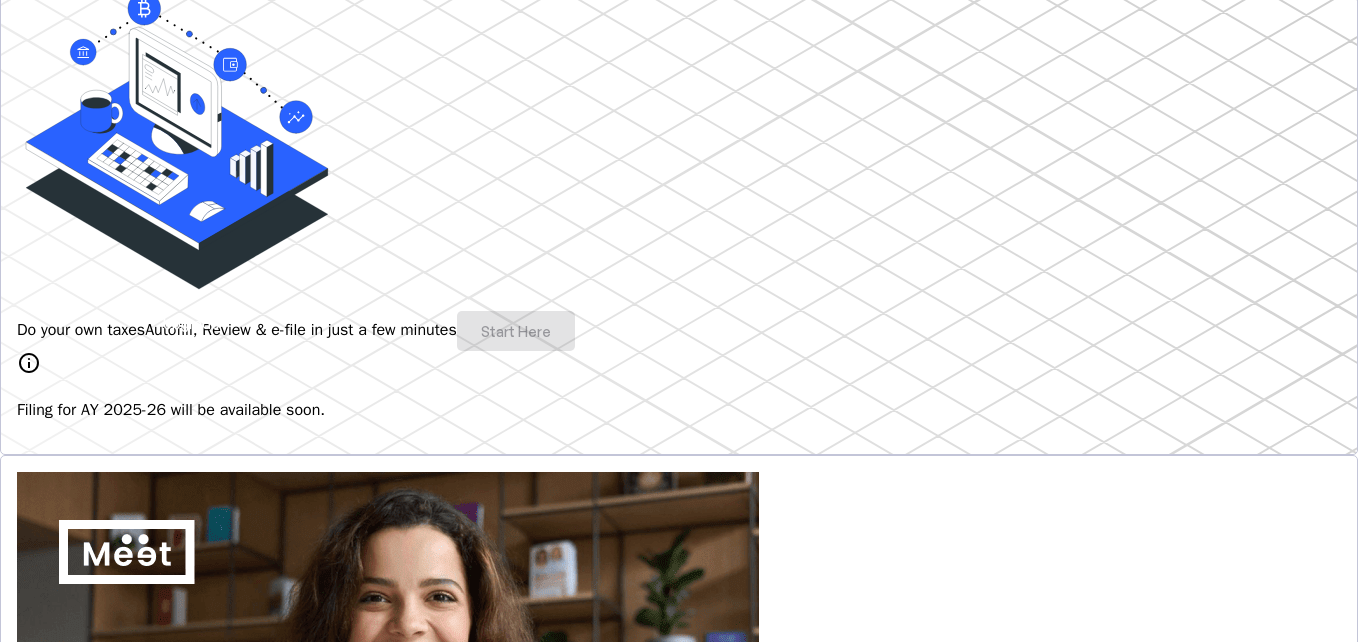 drag, startPoint x: 876, startPoint y: 316, endPoint x: 1077, endPoint y: 333, distance: 201.71762 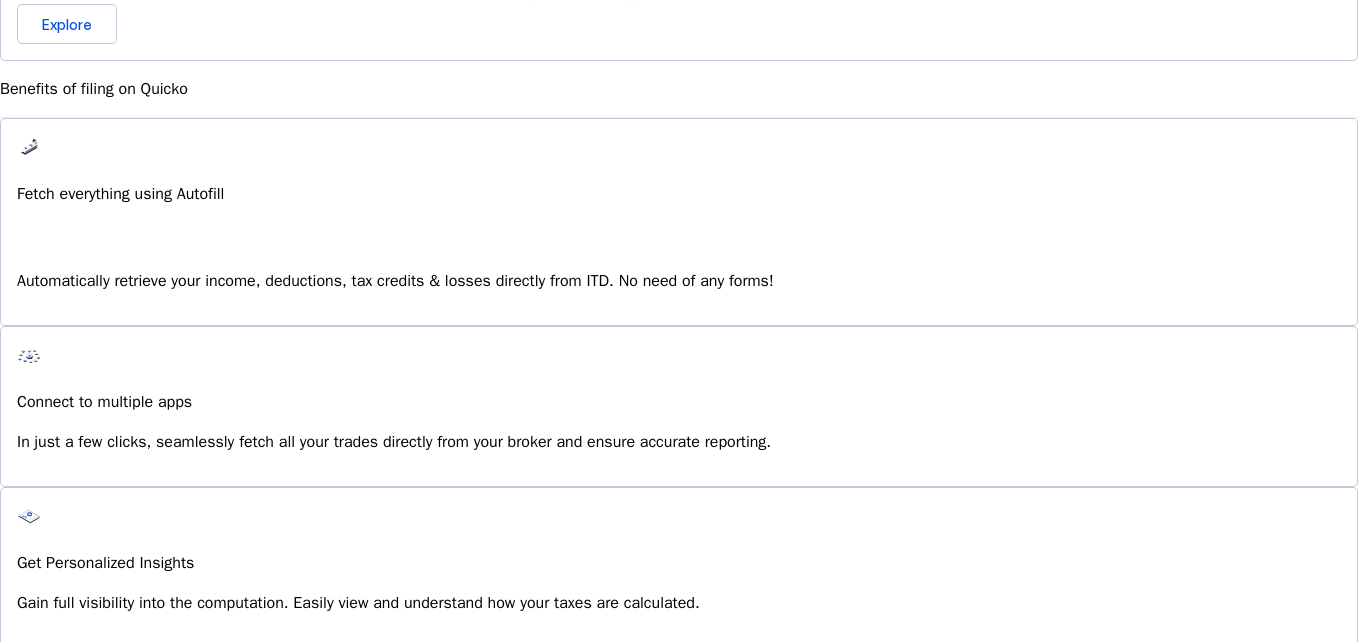 scroll, scrollTop: 1300, scrollLeft: 0, axis: vertical 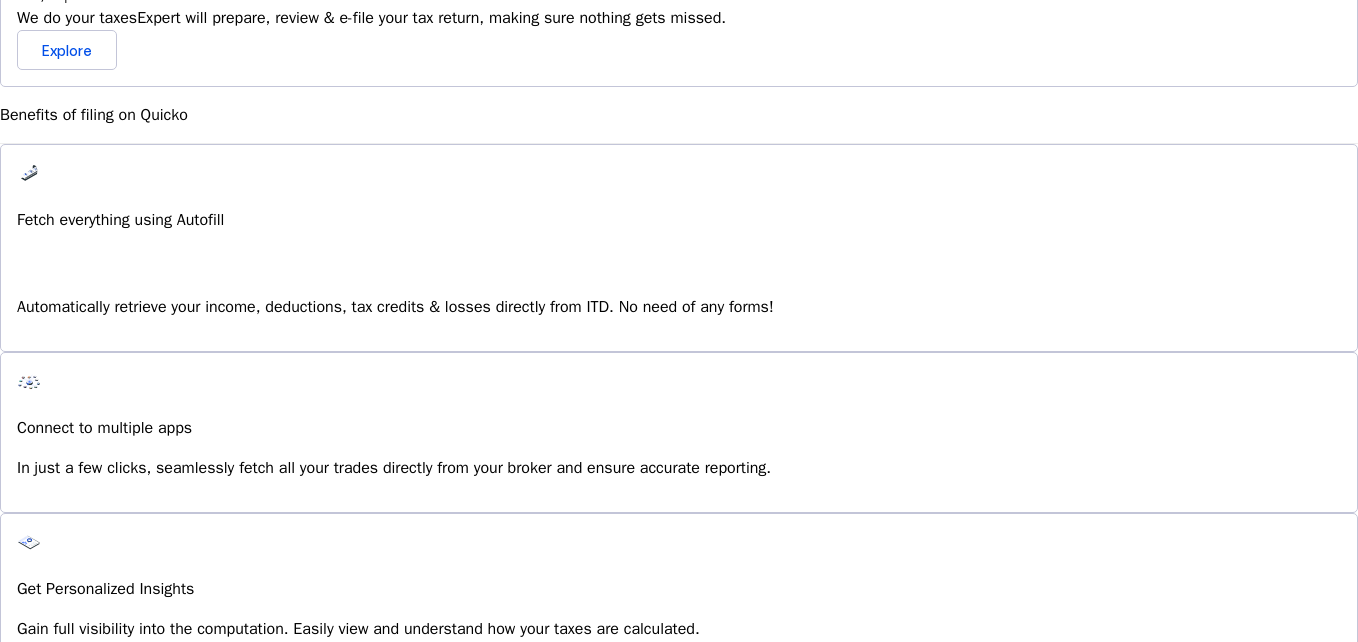 drag, startPoint x: 240, startPoint y: 170, endPoint x: 447, endPoint y: 221, distance: 213.19006 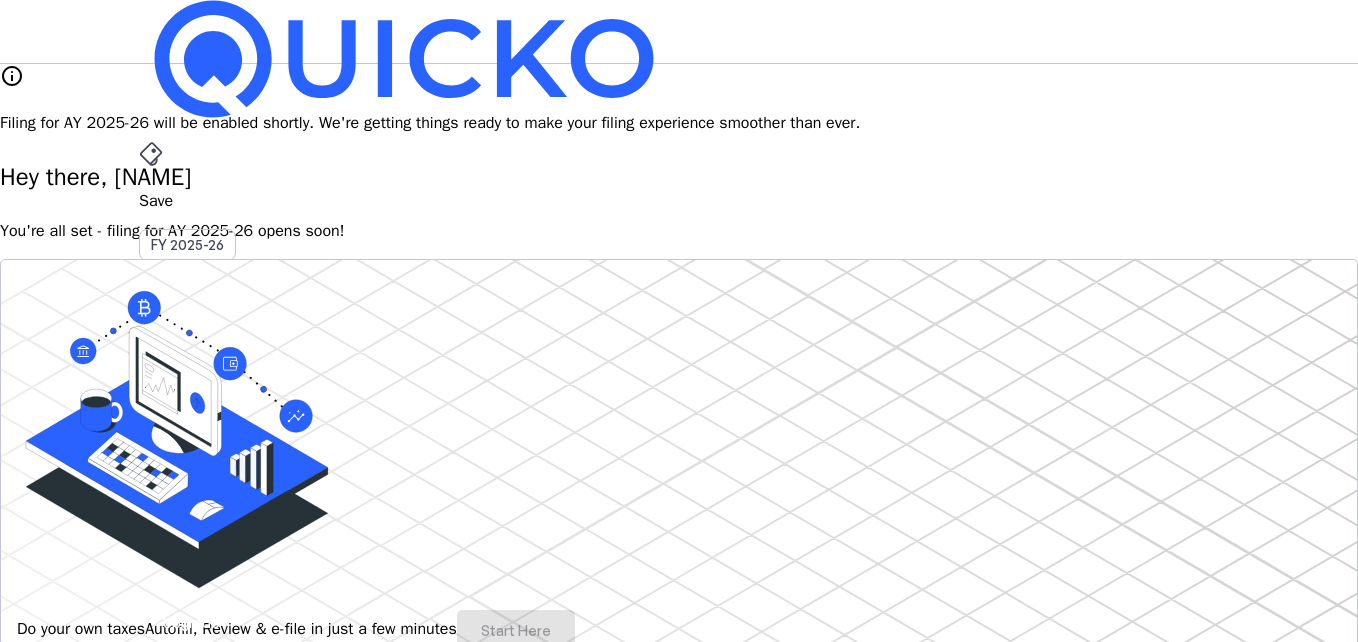 scroll, scrollTop: 0, scrollLeft: 0, axis: both 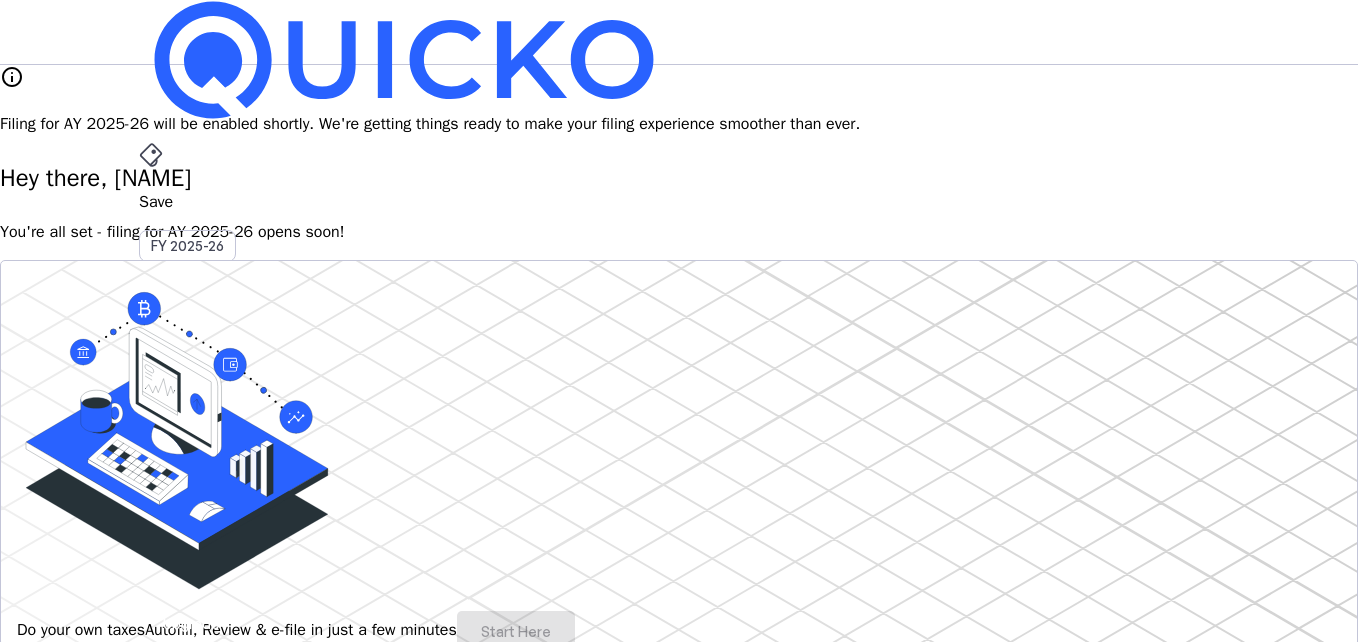 click on "More" at bounding box center [679, 496] 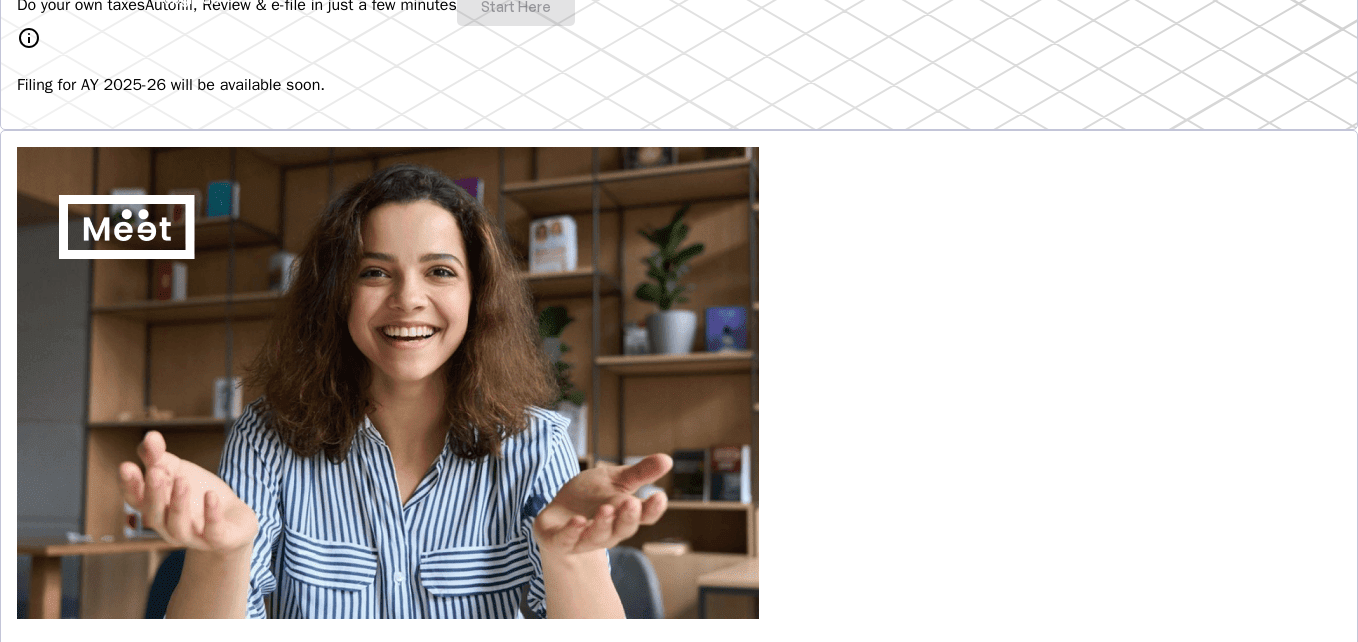 scroll, scrollTop: 700, scrollLeft: 0, axis: vertical 